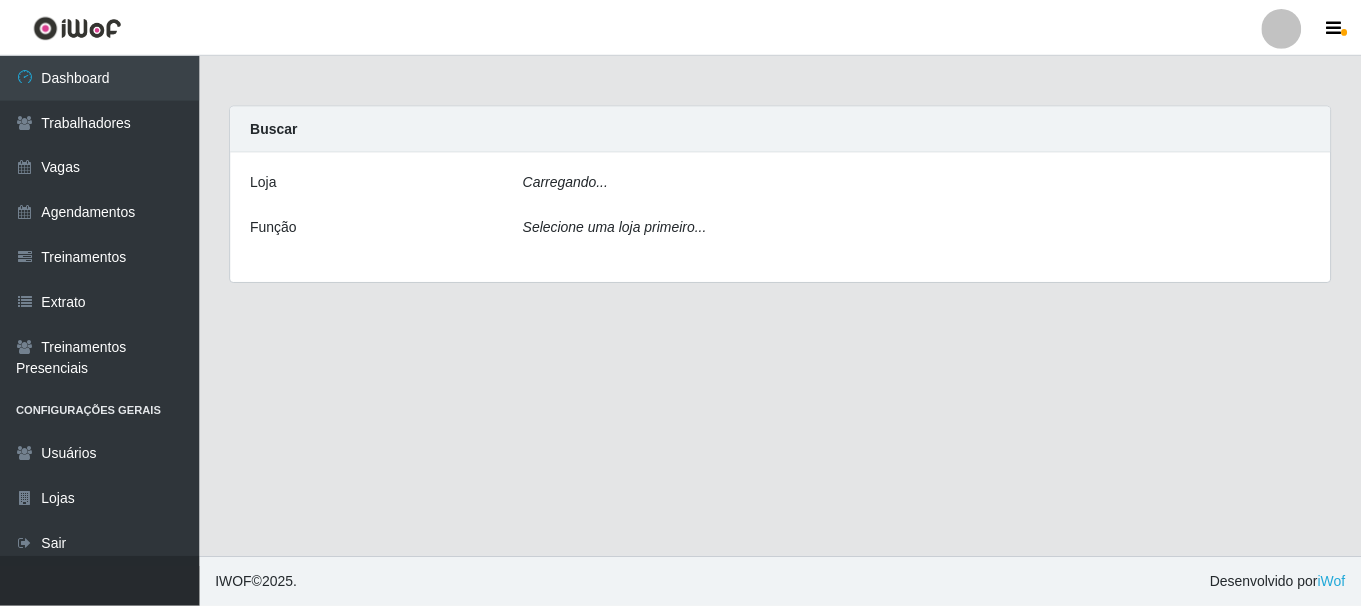 scroll, scrollTop: 0, scrollLeft: 0, axis: both 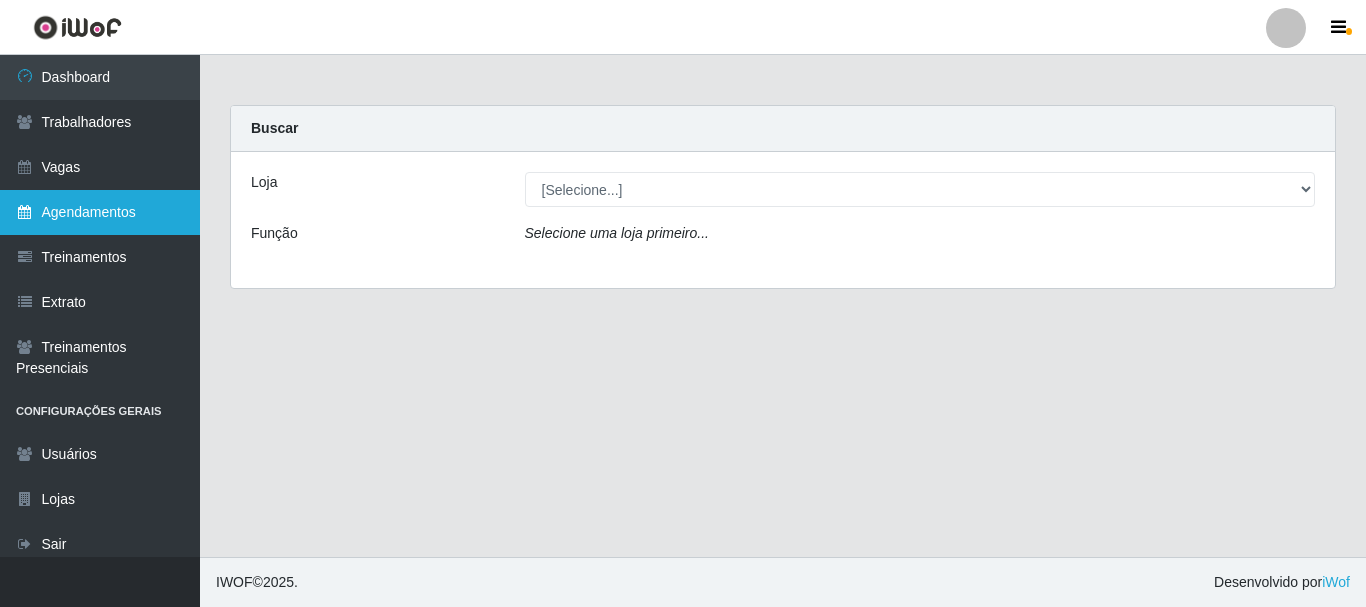 click on "Agendamentos" at bounding box center [100, 212] 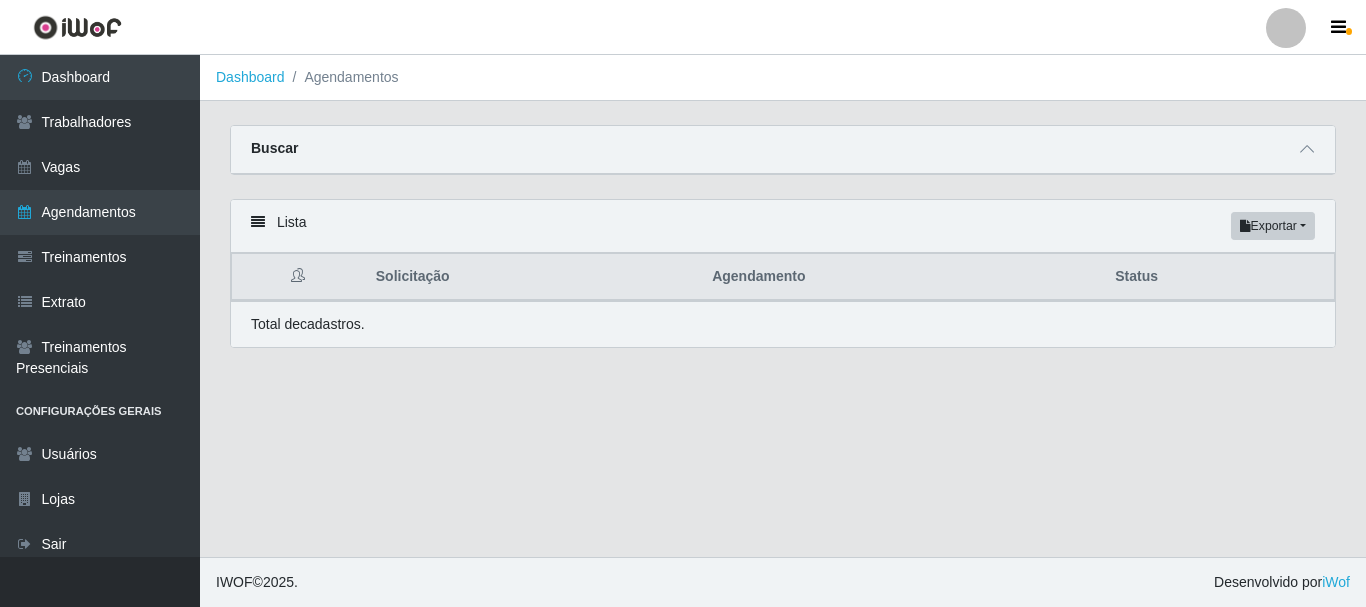 click on "Buscar" at bounding box center [783, 150] 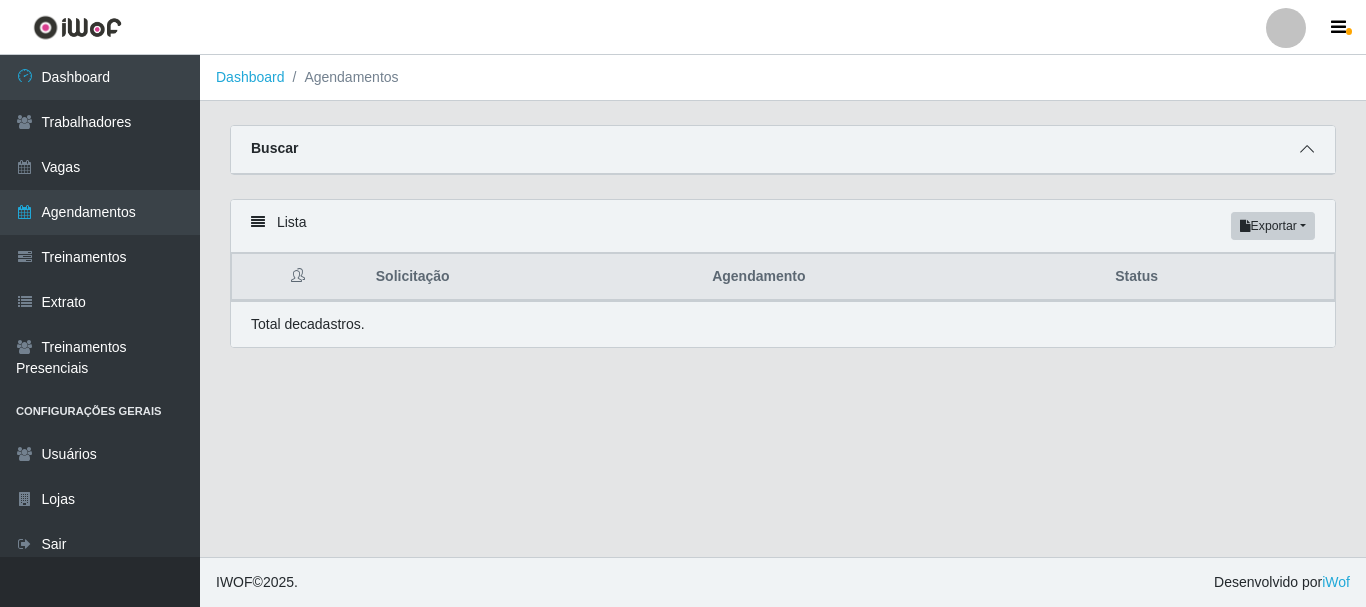 click at bounding box center (1307, 149) 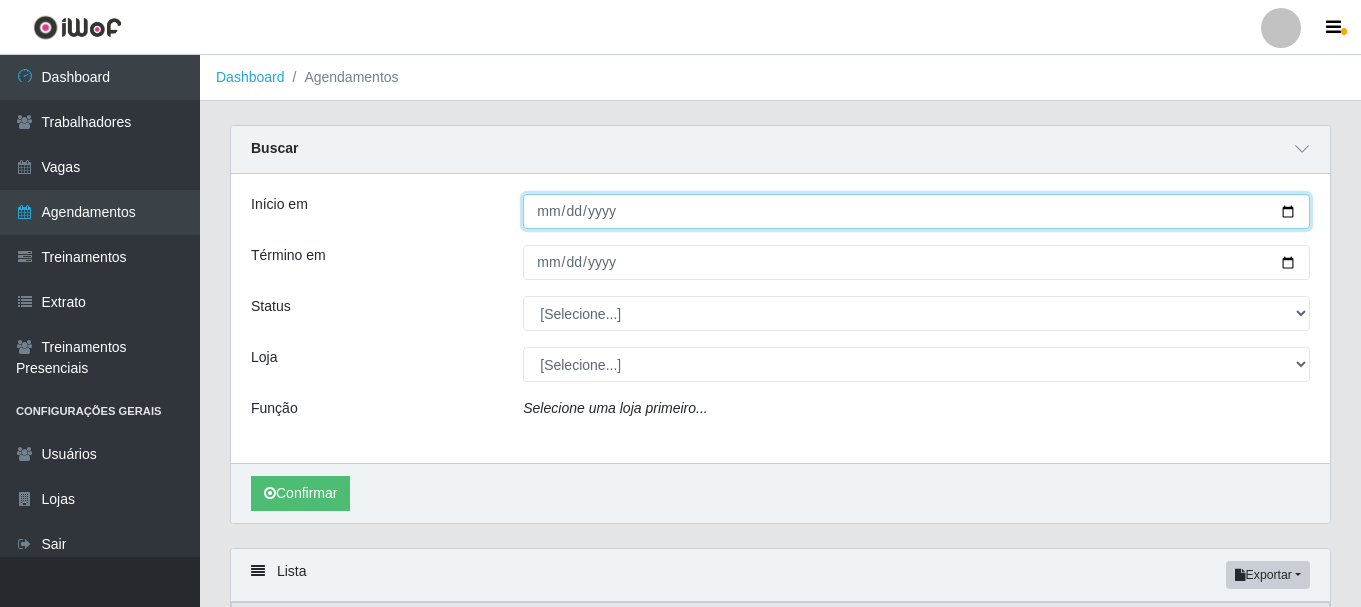 click on "Início em" at bounding box center (916, 211) 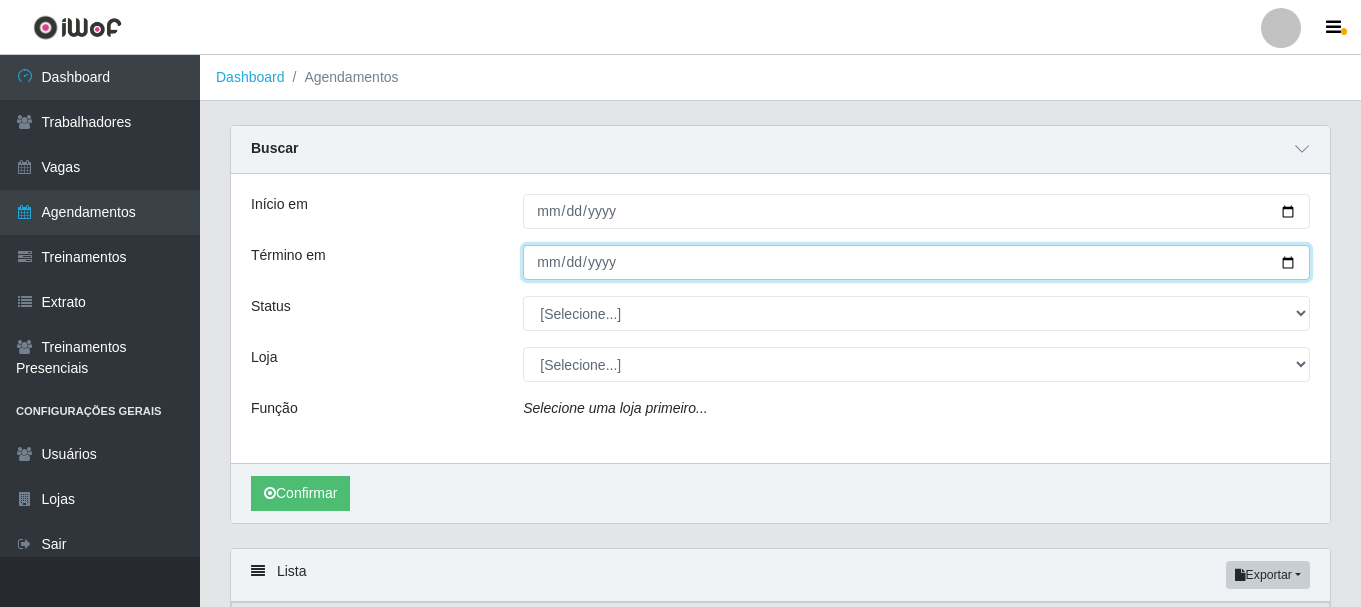 click on "Término em" at bounding box center (916, 262) 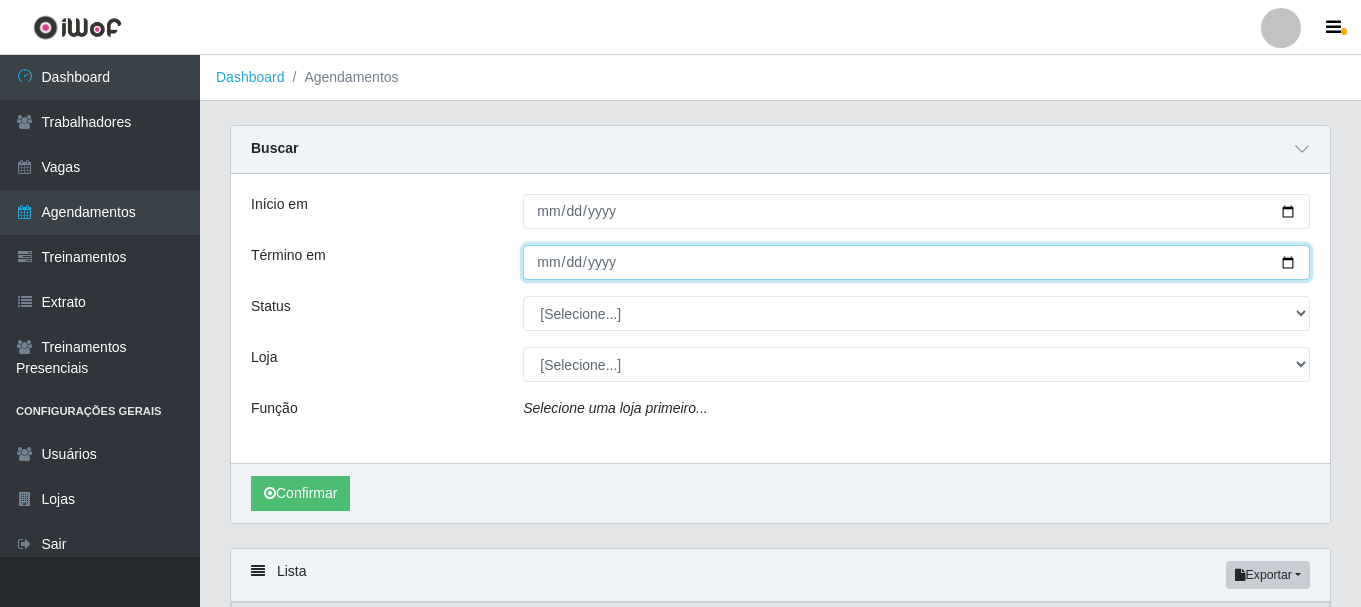 scroll, scrollTop: 100, scrollLeft: 0, axis: vertical 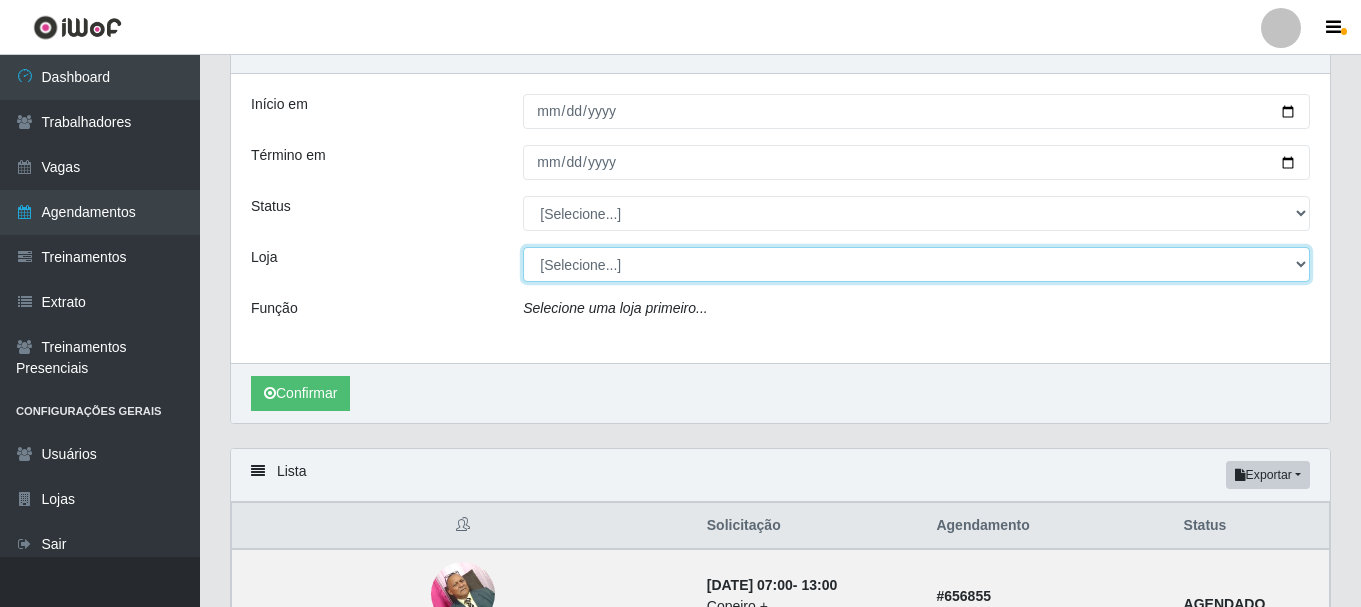 click on "[Selecione...] Necão Restaurante" at bounding box center [916, 264] 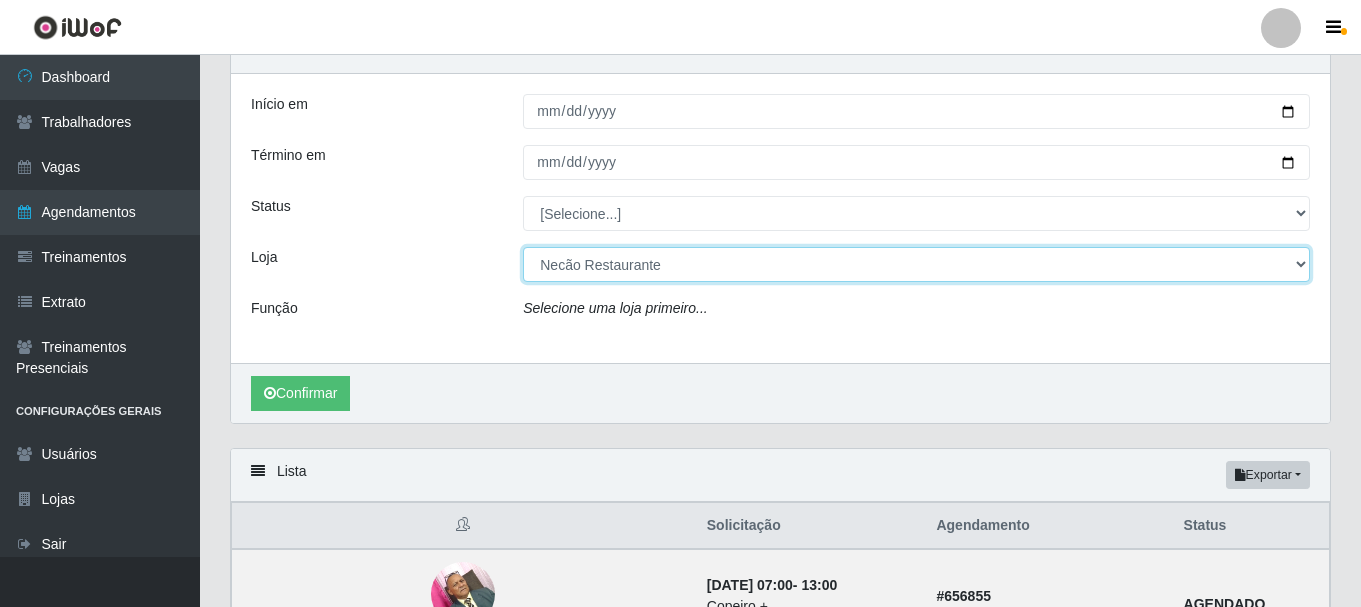click on "[Selecione...] Necão Restaurante" at bounding box center [916, 264] 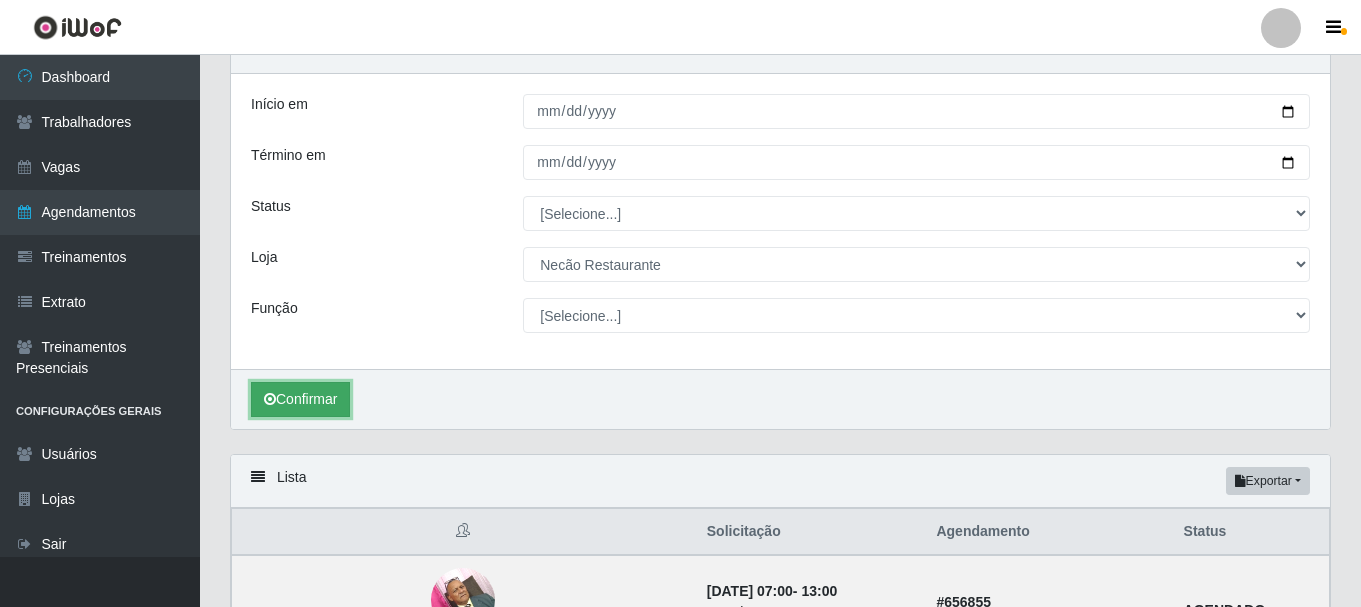 click on "Confirmar" at bounding box center (300, 399) 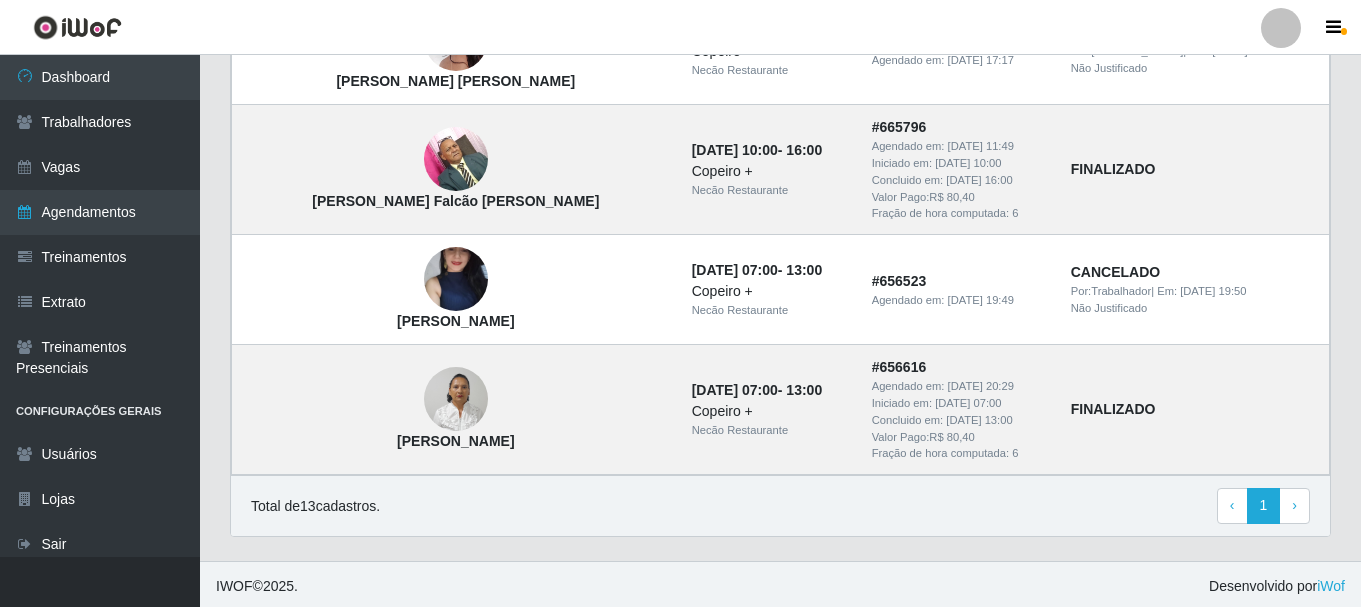 scroll, scrollTop: 1776, scrollLeft: 0, axis: vertical 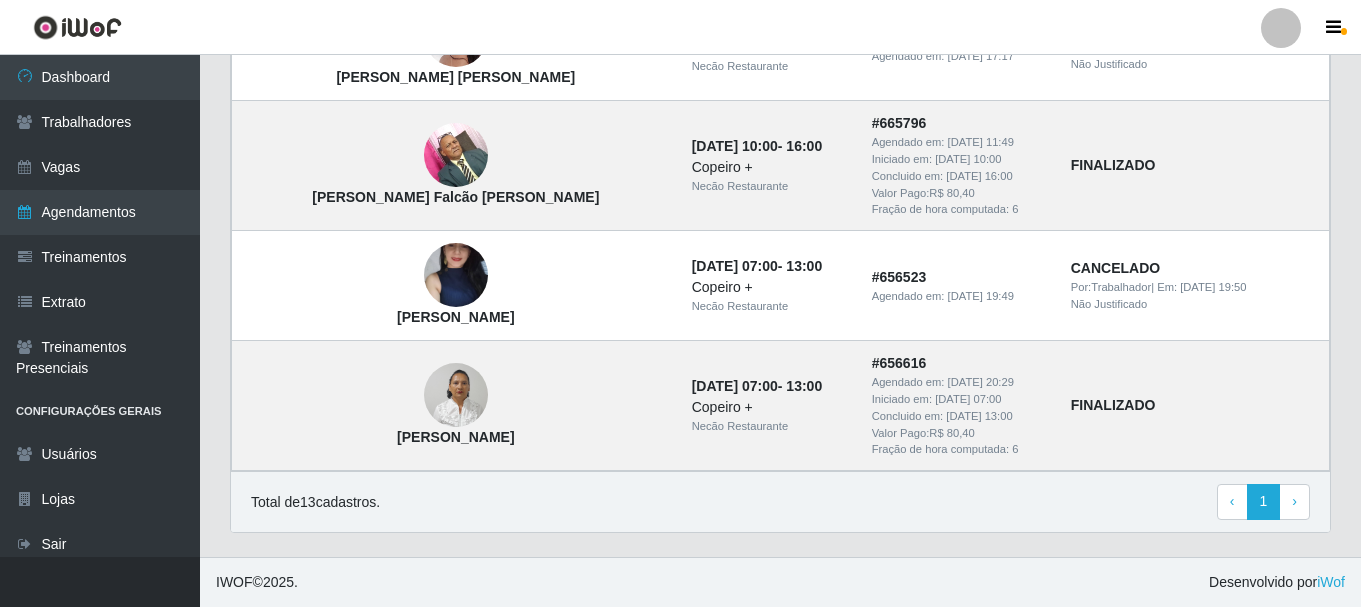click on "Total de  13  cadastros. ‹ Previous 1 › Next" at bounding box center (780, 502) 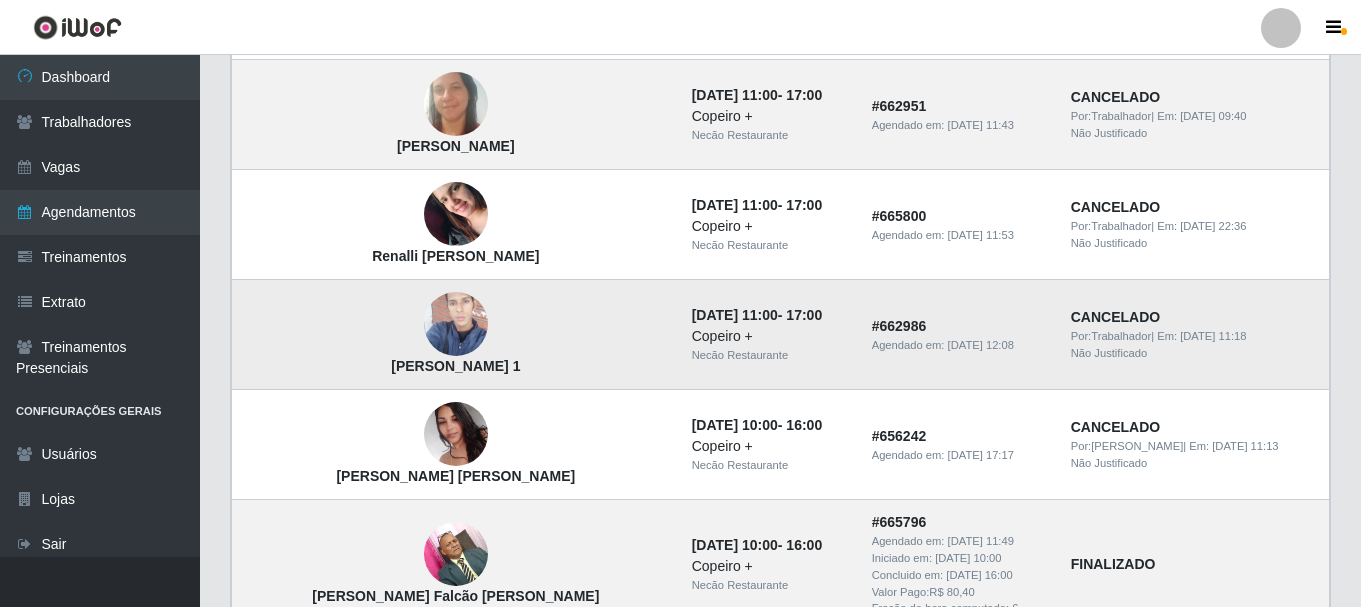 scroll, scrollTop: 1476, scrollLeft: 0, axis: vertical 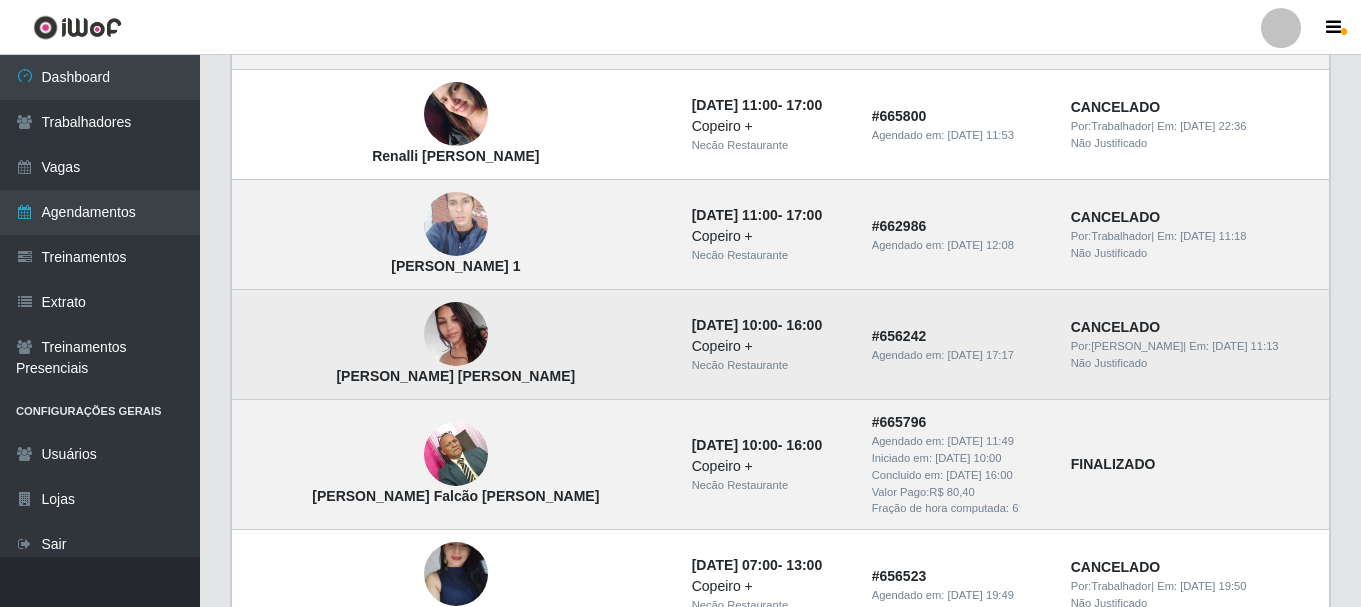 click at bounding box center [456, 334] 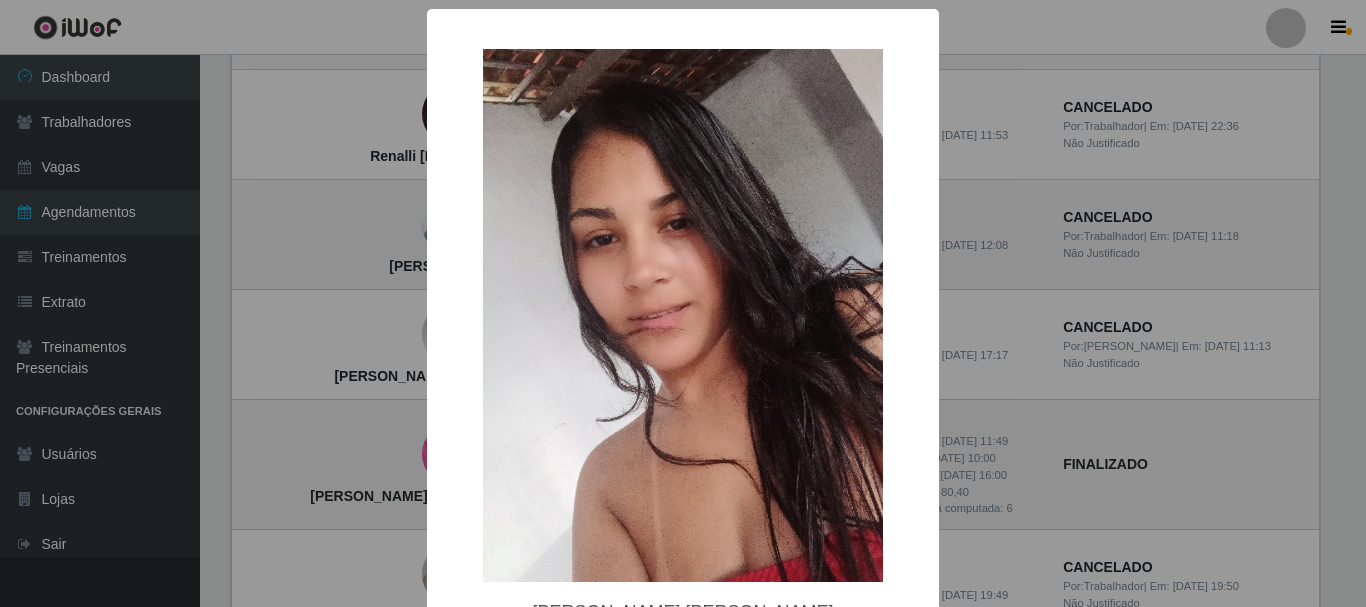 click on "× Katia Regina Moreira de Brito  OK Cancel" at bounding box center (683, 303) 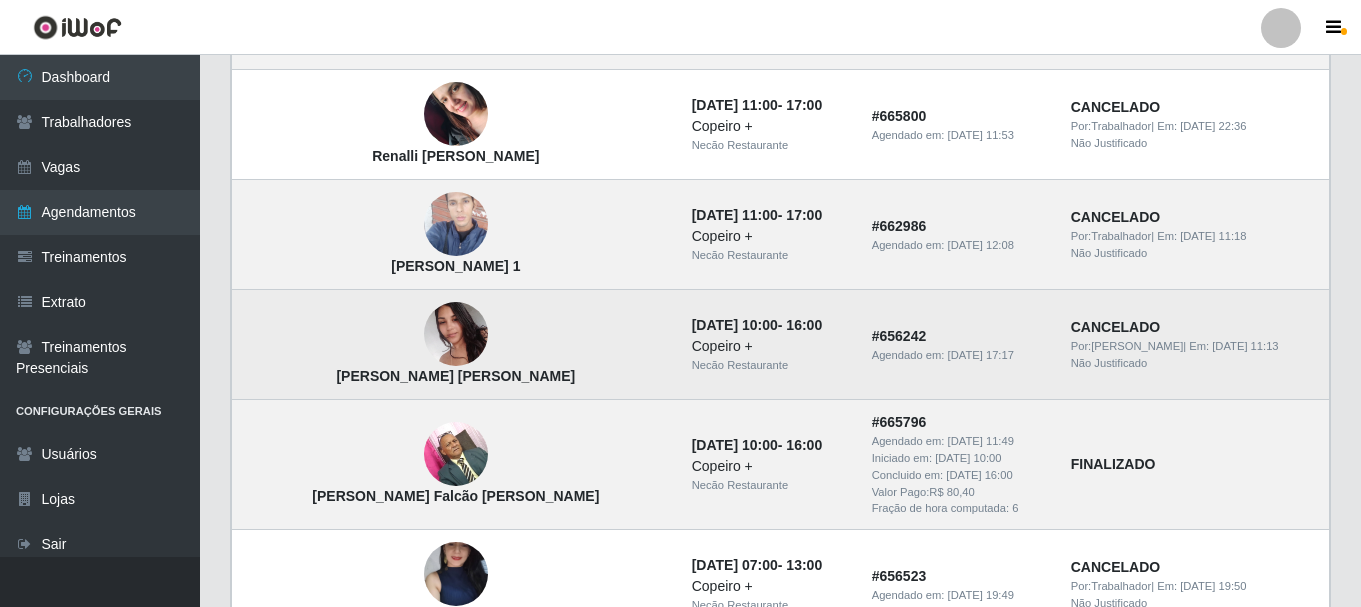 drag, startPoint x: 511, startPoint y: 374, endPoint x: 266, endPoint y: 375, distance: 245.00204 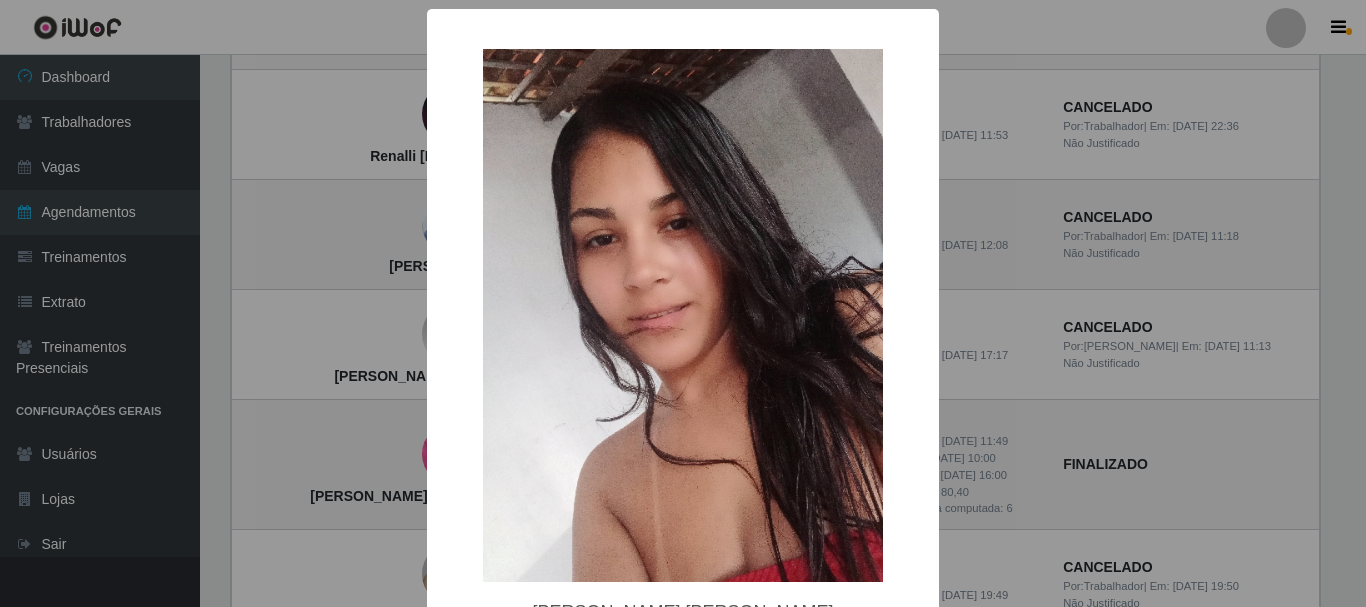 click on "× Katia Regina Moreira de Brito  OK Cancel" at bounding box center [683, 303] 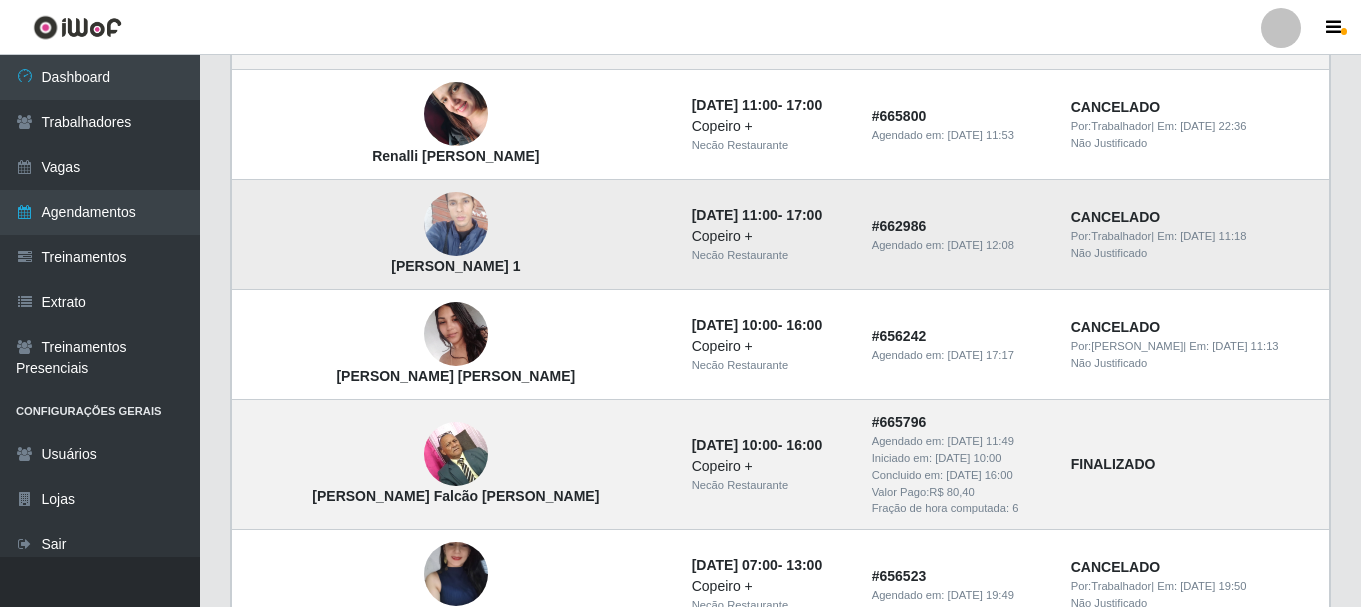 drag, startPoint x: 504, startPoint y: 260, endPoint x: 279, endPoint y: 267, distance: 225.10886 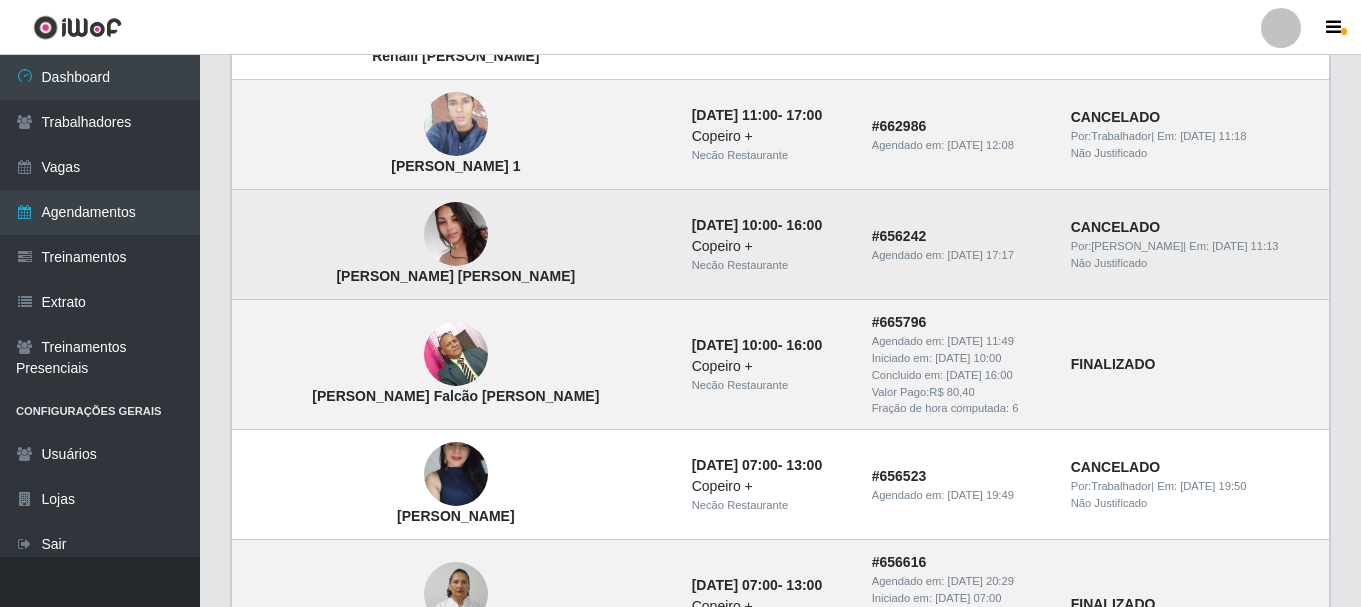 scroll, scrollTop: 1676, scrollLeft: 0, axis: vertical 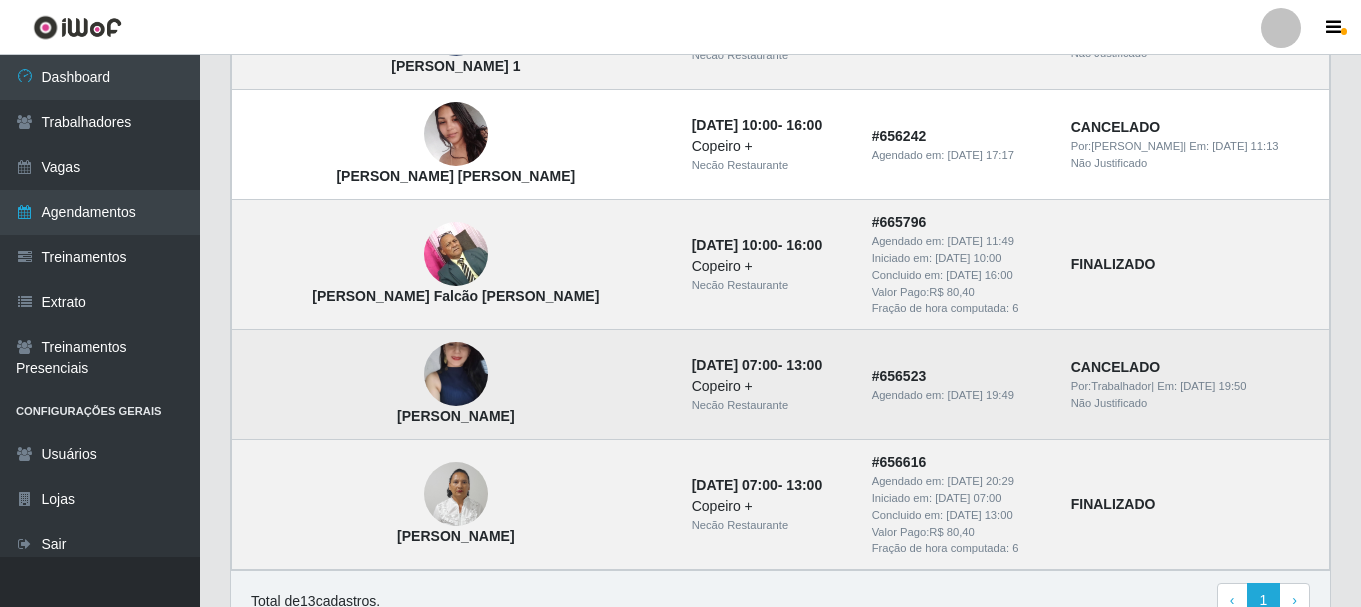 click at bounding box center (456, 374) 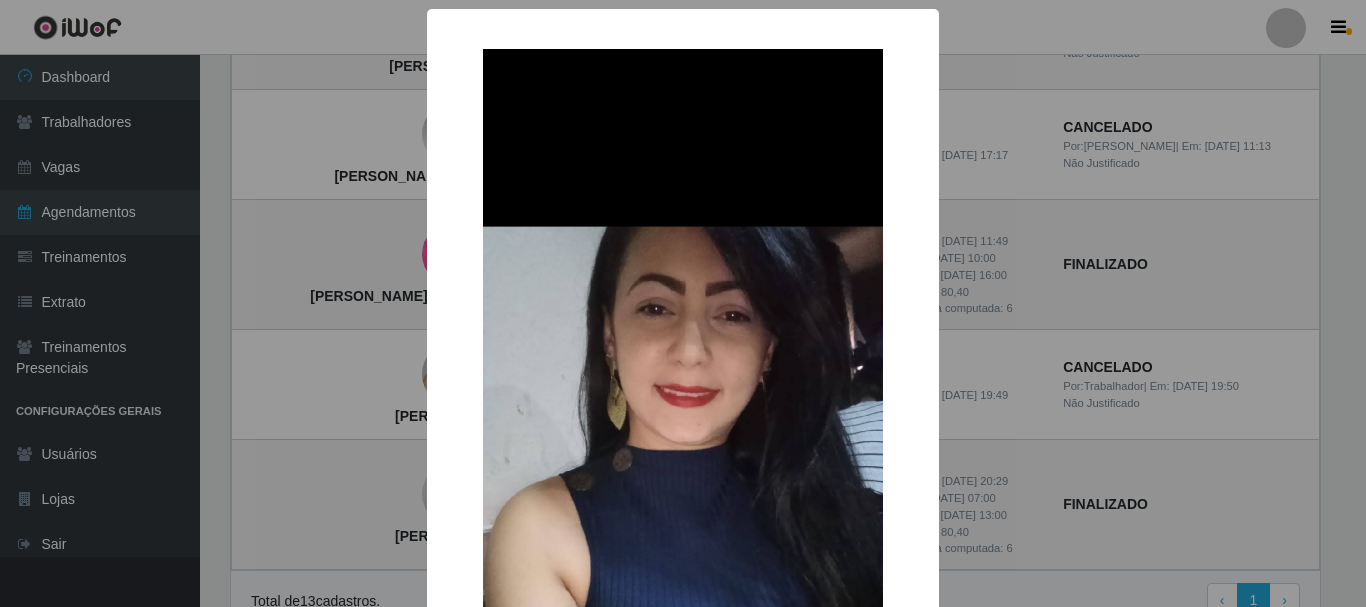 click on "× Mayara Karoline Lima  OK Cancel" at bounding box center (683, 303) 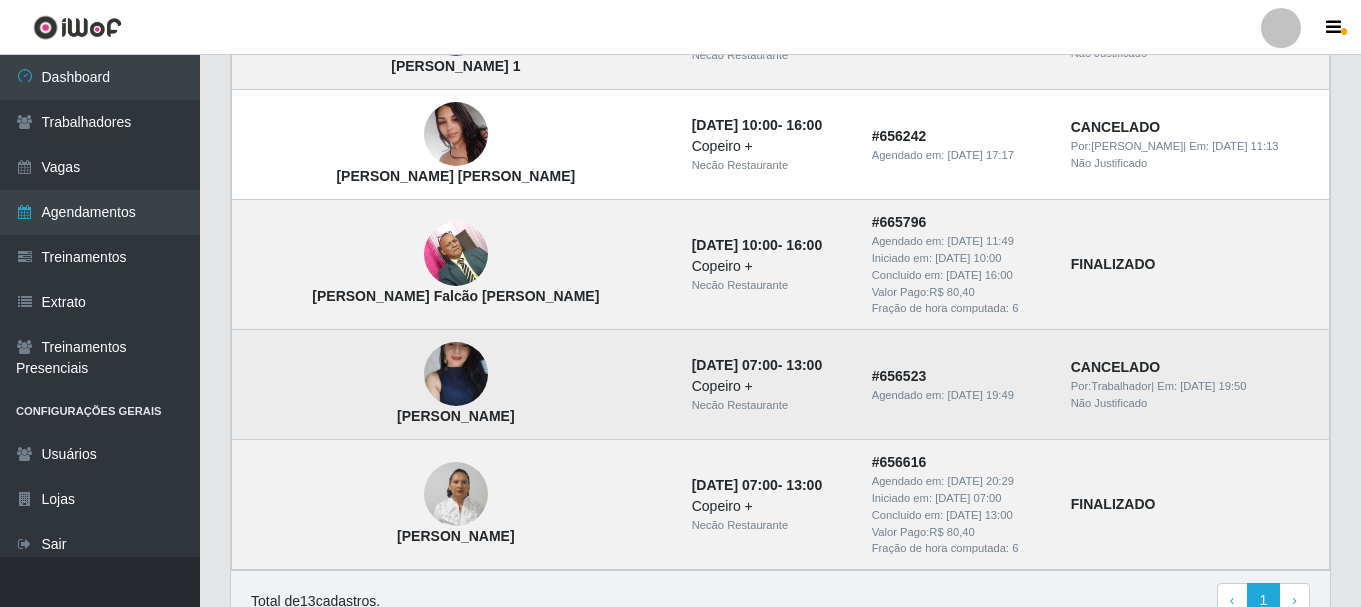 drag, startPoint x: 495, startPoint y: 419, endPoint x: 305, endPoint y: 410, distance: 190.21304 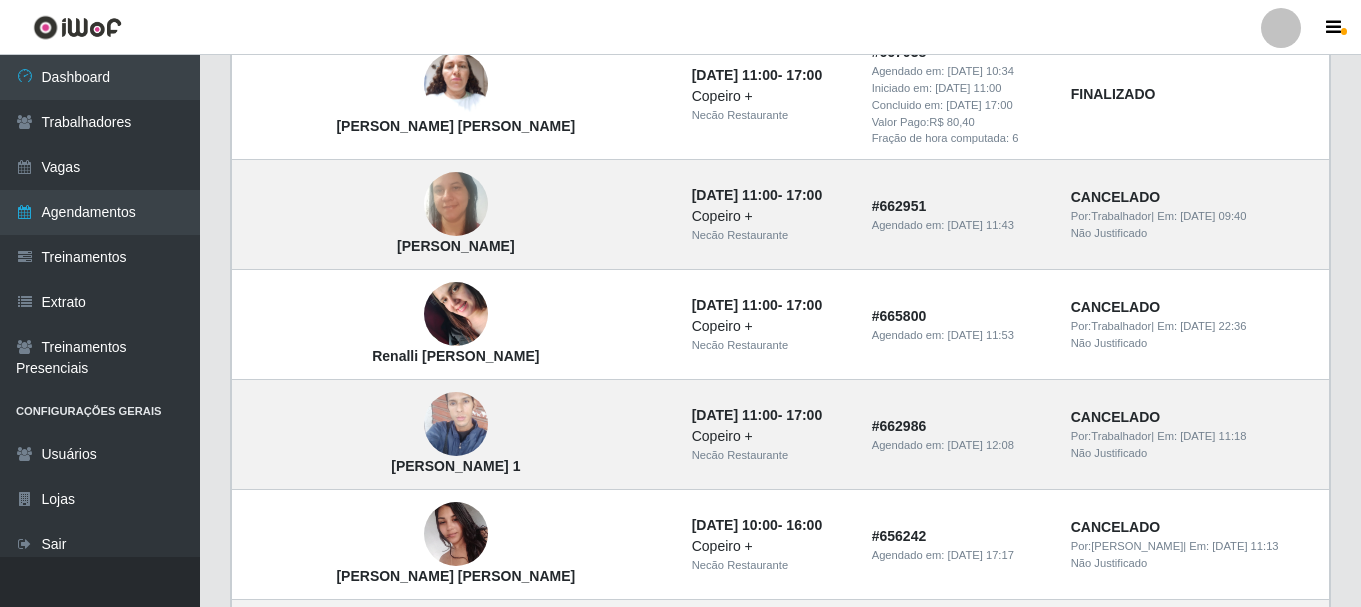 scroll, scrollTop: 1176, scrollLeft: 0, axis: vertical 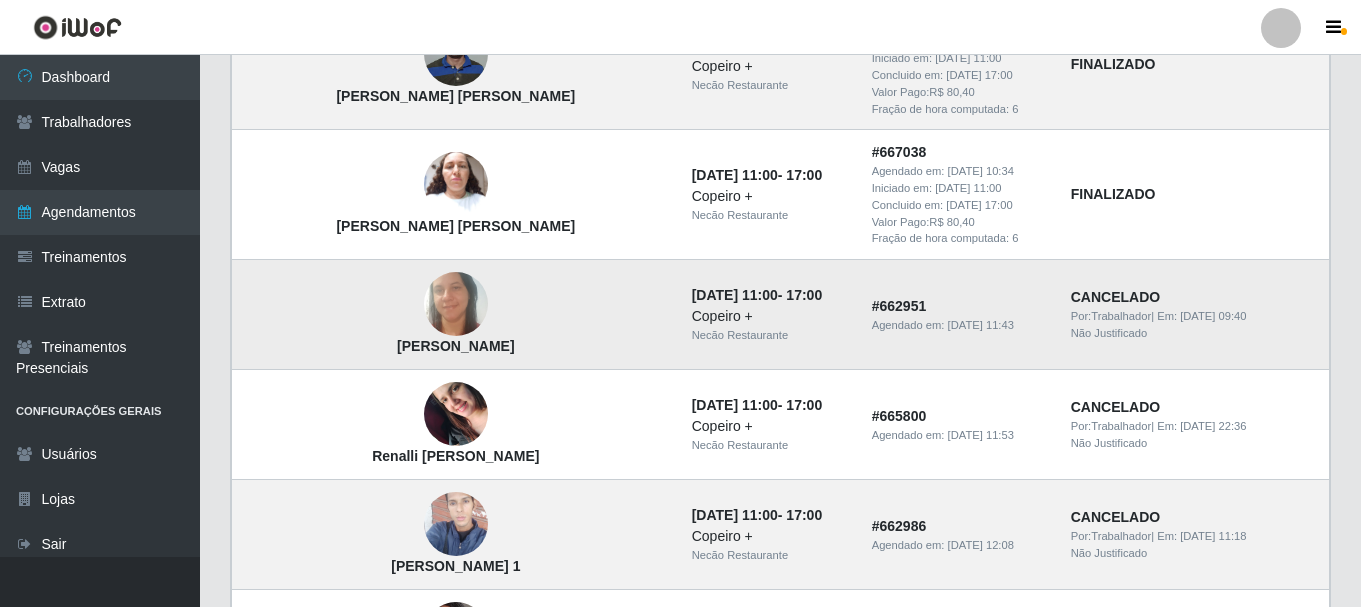 drag, startPoint x: 516, startPoint y: 344, endPoint x: 281, endPoint y: 352, distance: 235.13612 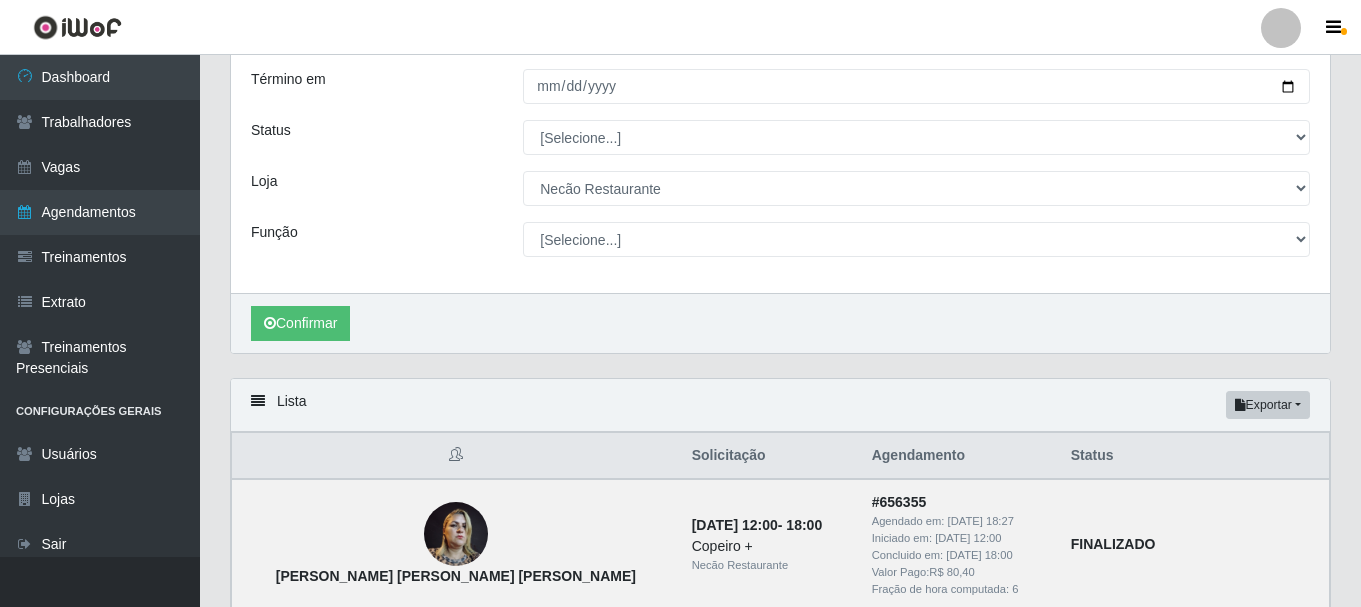 scroll, scrollTop: 76, scrollLeft: 0, axis: vertical 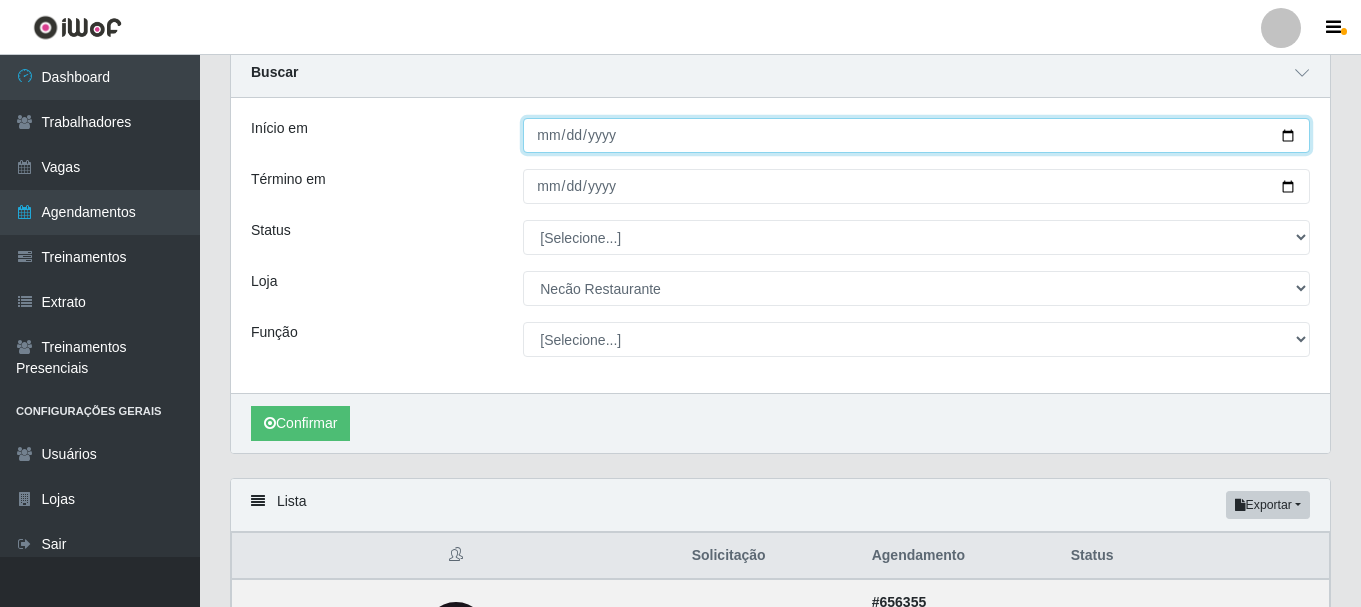 click on "2025-07-06" at bounding box center (916, 135) 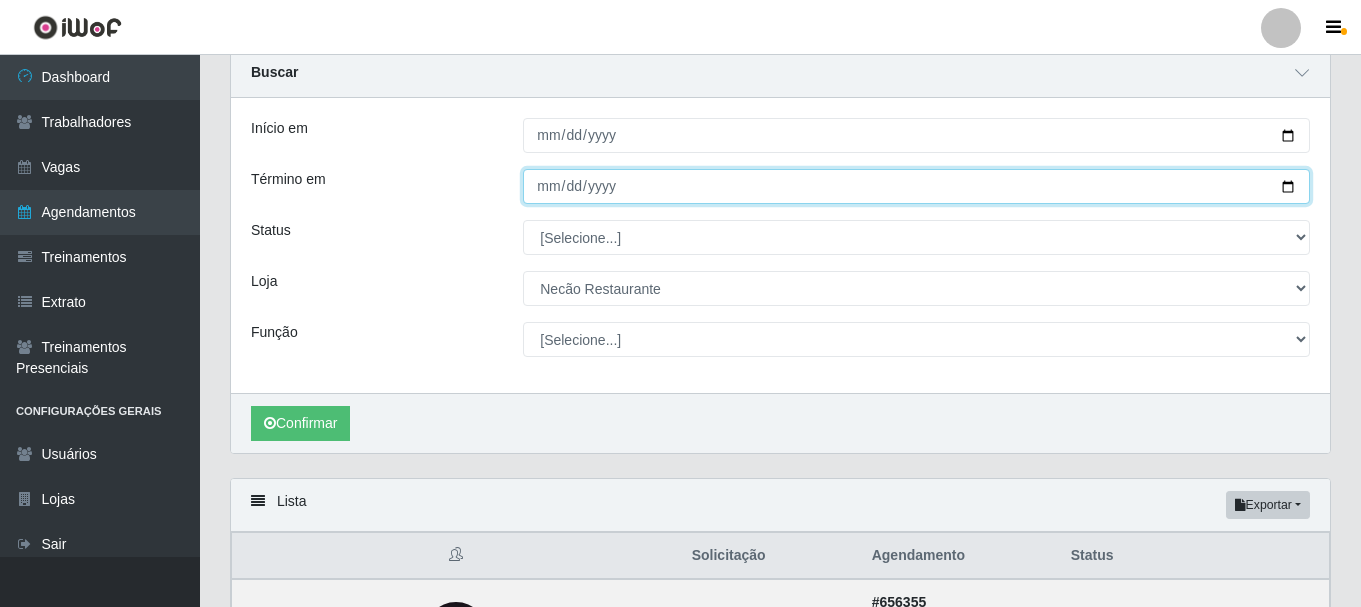 click on "2025-07-06" at bounding box center [916, 186] 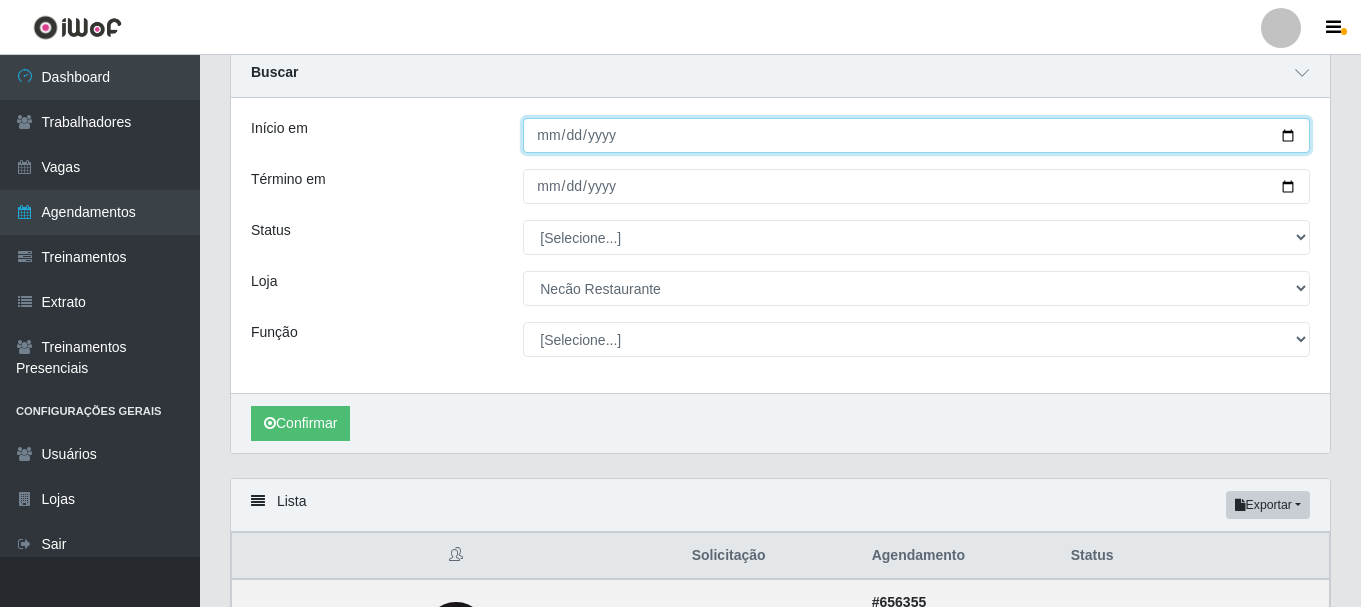 click on "2025-07-13" at bounding box center (916, 135) 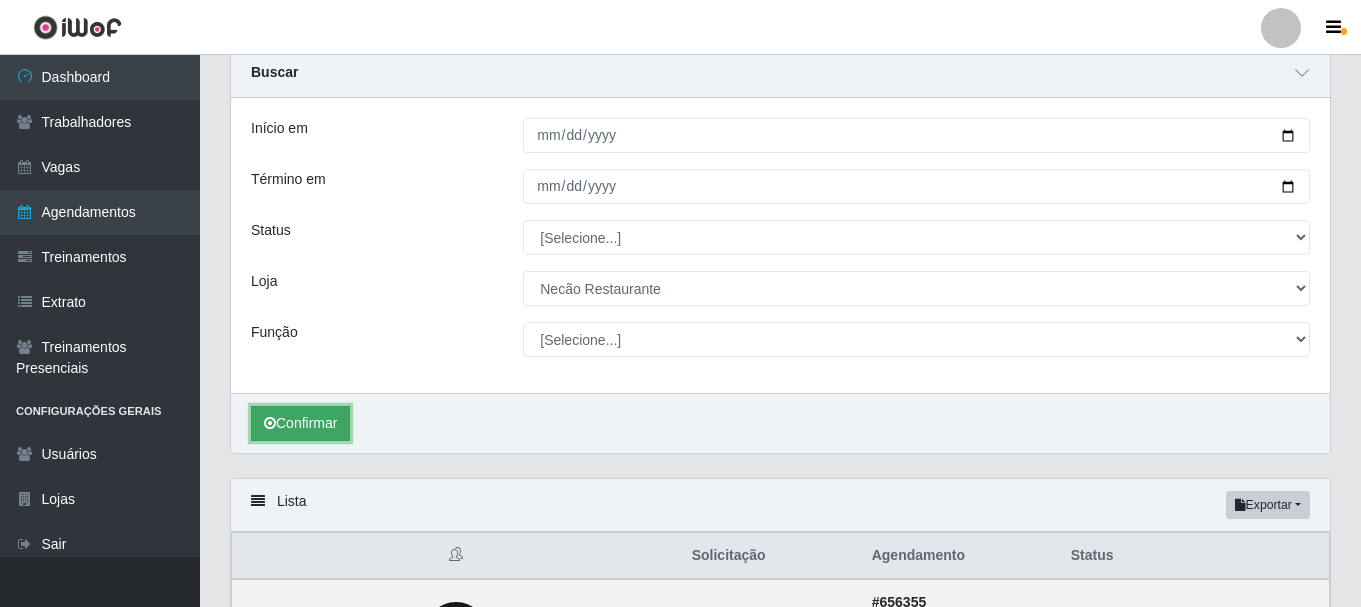 click on "Confirmar" at bounding box center [300, 423] 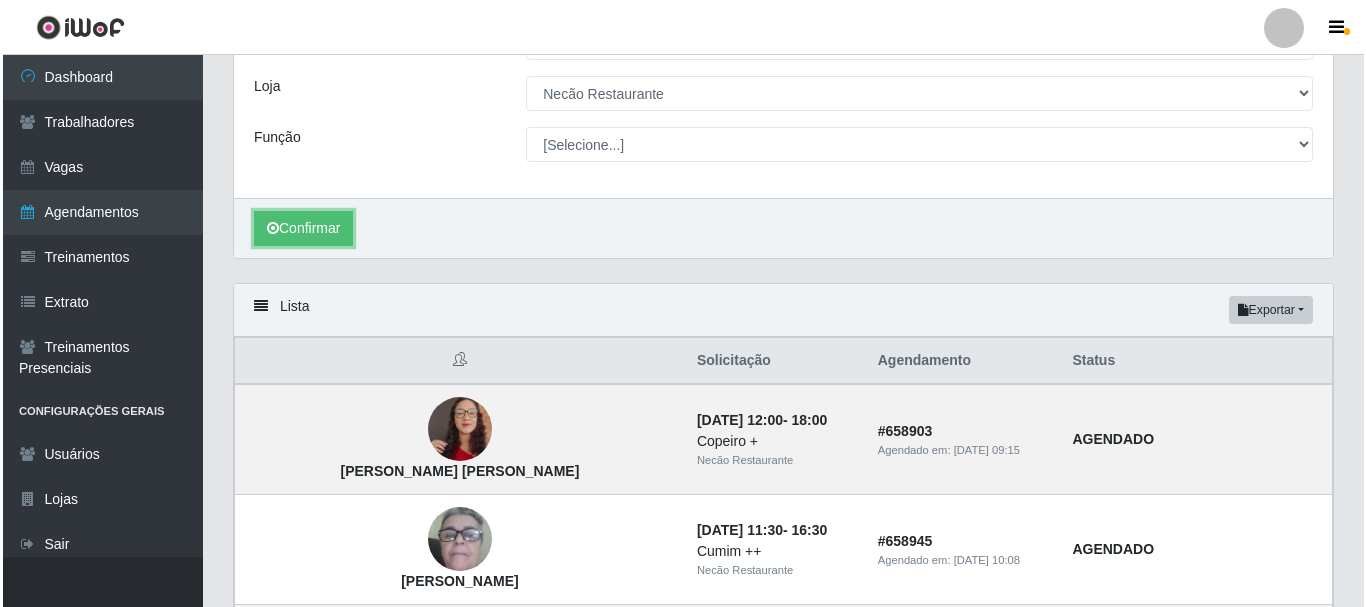 scroll, scrollTop: 371, scrollLeft: 0, axis: vertical 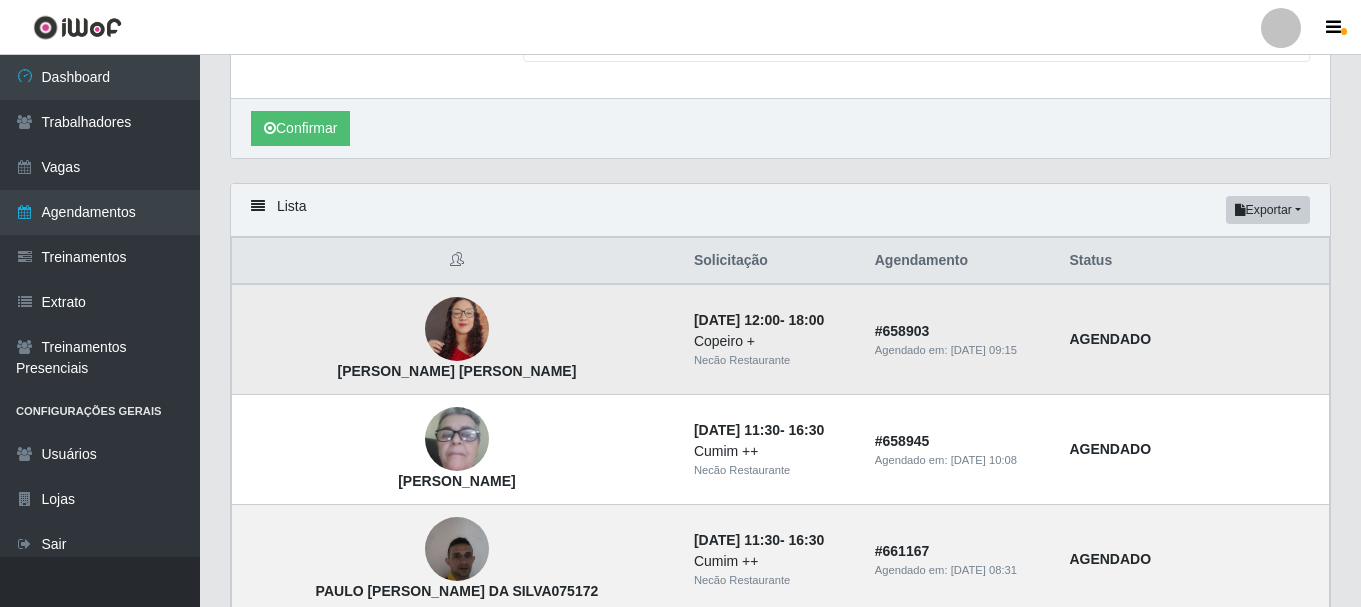 click at bounding box center (457, 330) 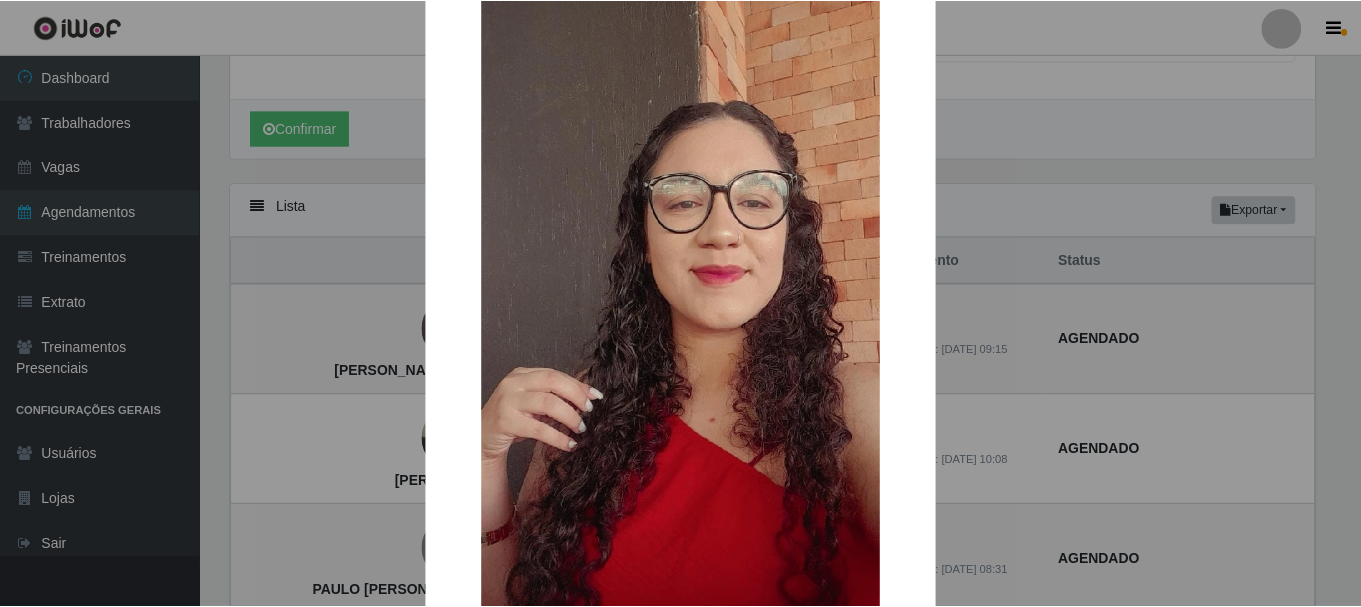 scroll, scrollTop: 200, scrollLeft: 0, axis: vertical 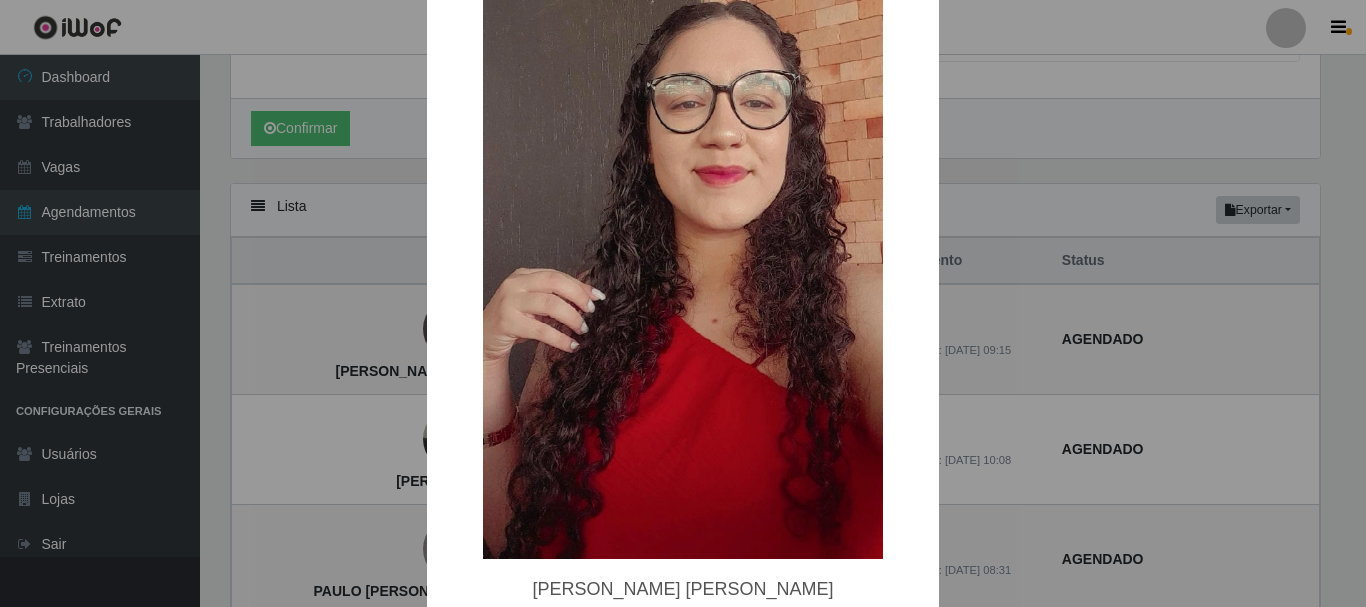 click on "× Maria Eduarda Silva da Cruz  OK Cancel" at bounding box center [683, 303] 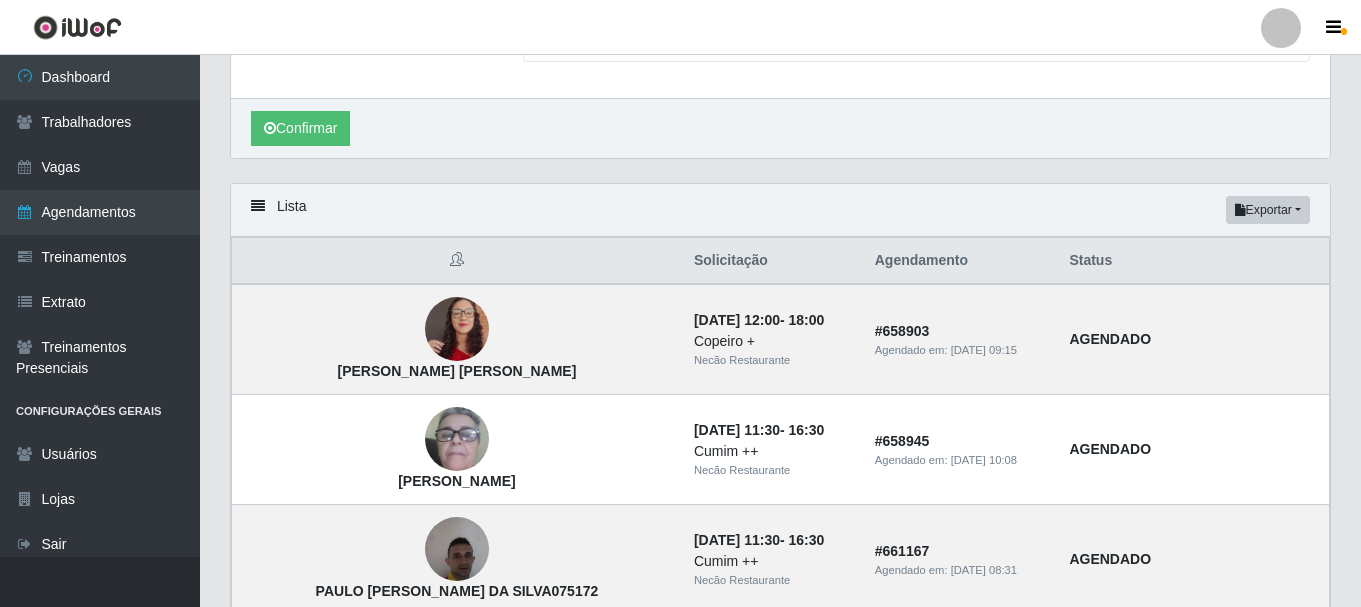 scroll, scrollTop: 471, scrollLeft: 0, axis: vertical 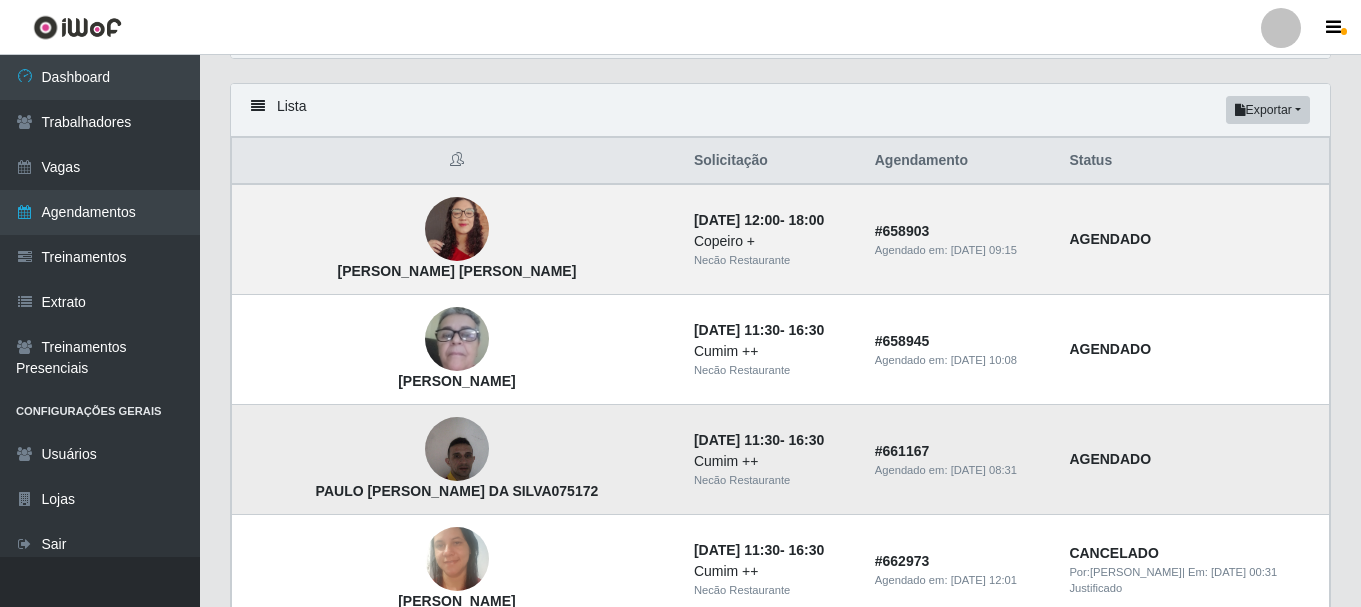 click at bounding box center [457, 449] 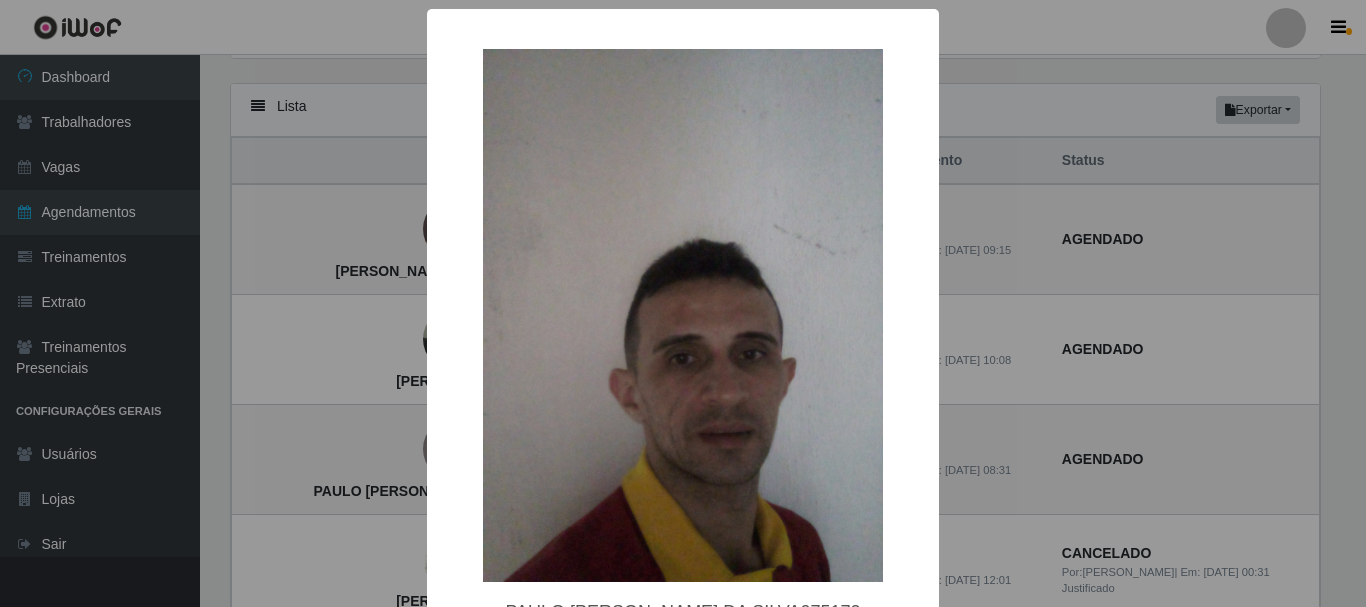 click on "× PAULO CESAR RODRIGUES DA SILVA075172 OK Cancel" at bounding box center (683, 303) 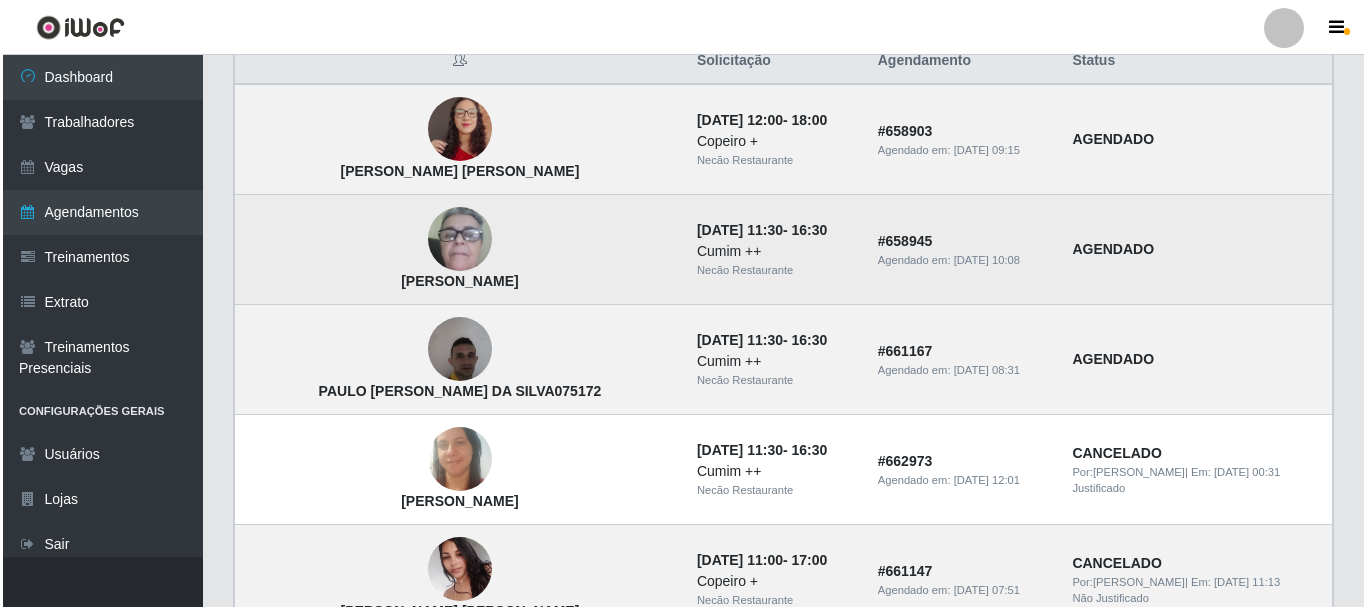 scroll, scrollTop: 671, scrollLeft: 0, axis: vertical 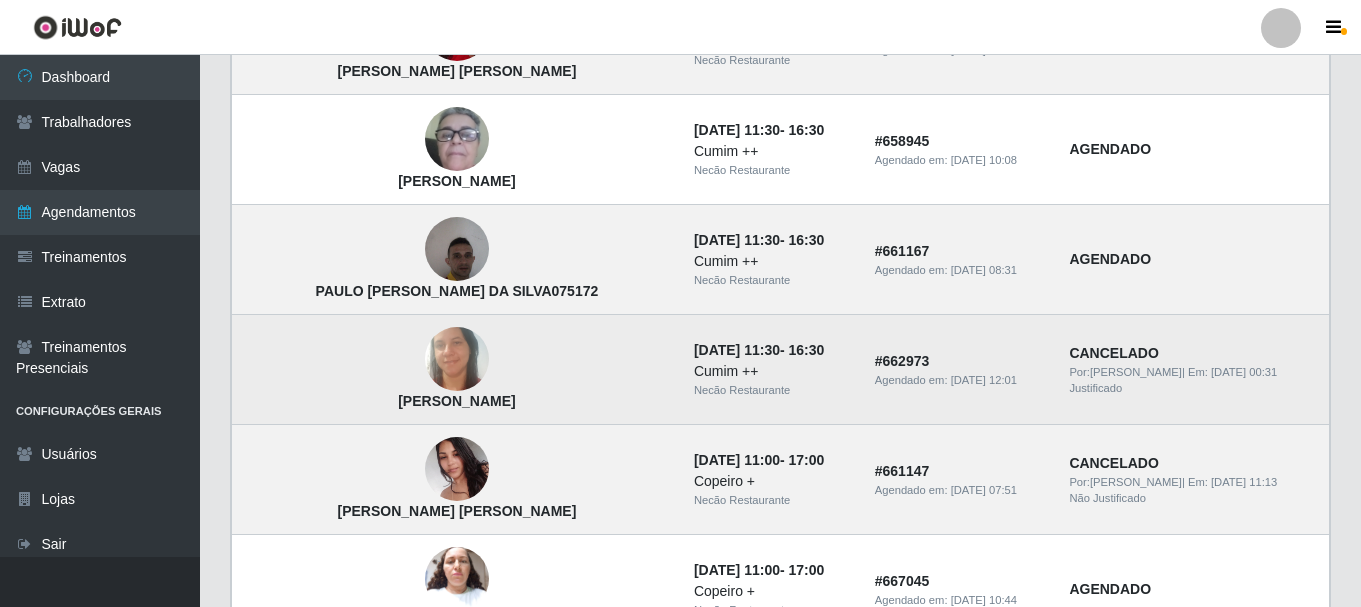 click at bounding box center [457, 359] 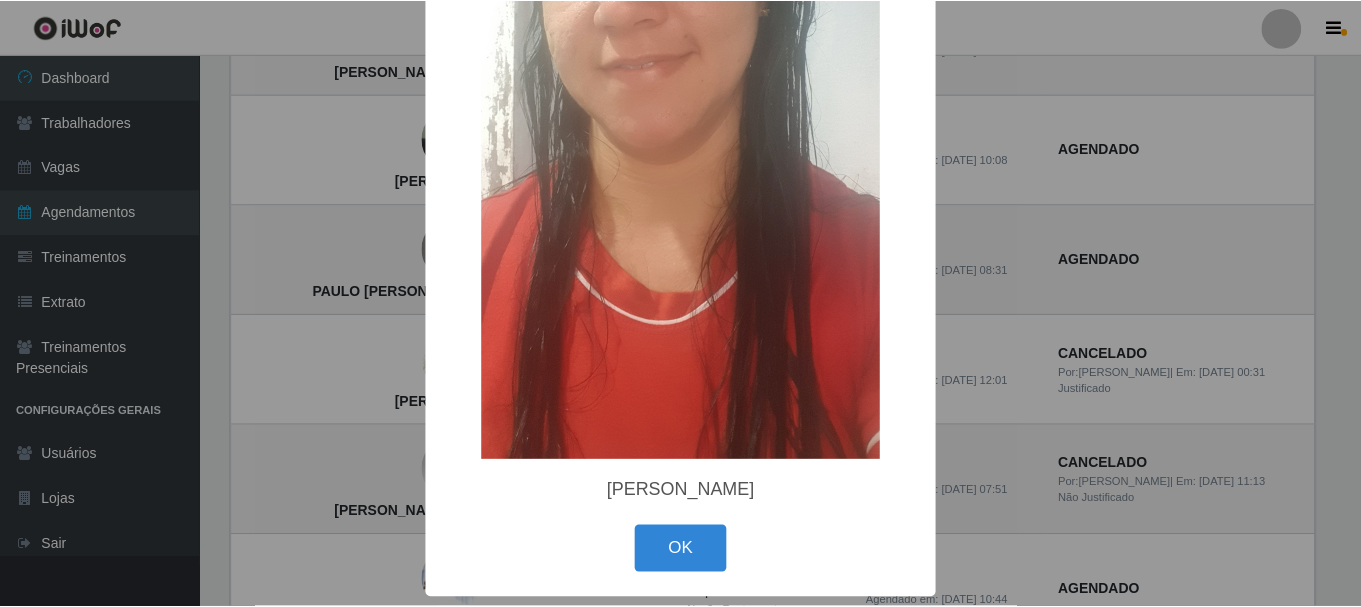 scroll, scrollTop: 212, scrollLeft: 0, axis: vertical 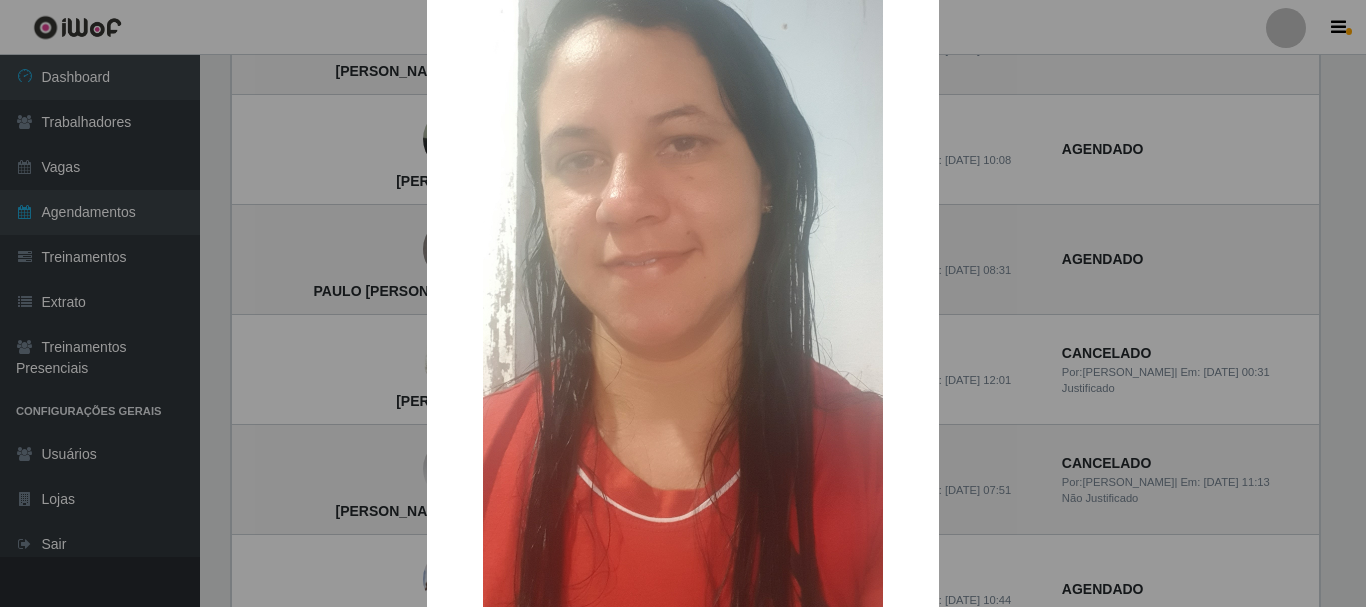 click on "× Camila carolina Dantas da Silva OK Cancel" at bounding box center [683, 303] 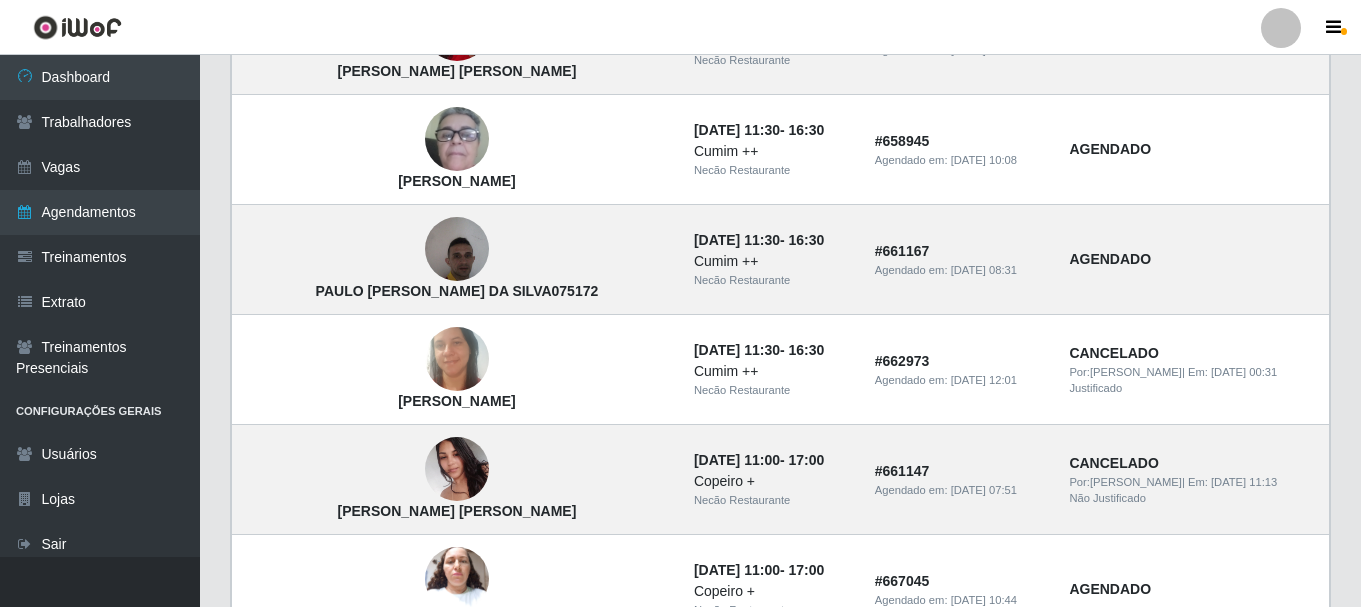 click on "Perfil  Alterar Senha  Sair" at bounding box center [680, 27] 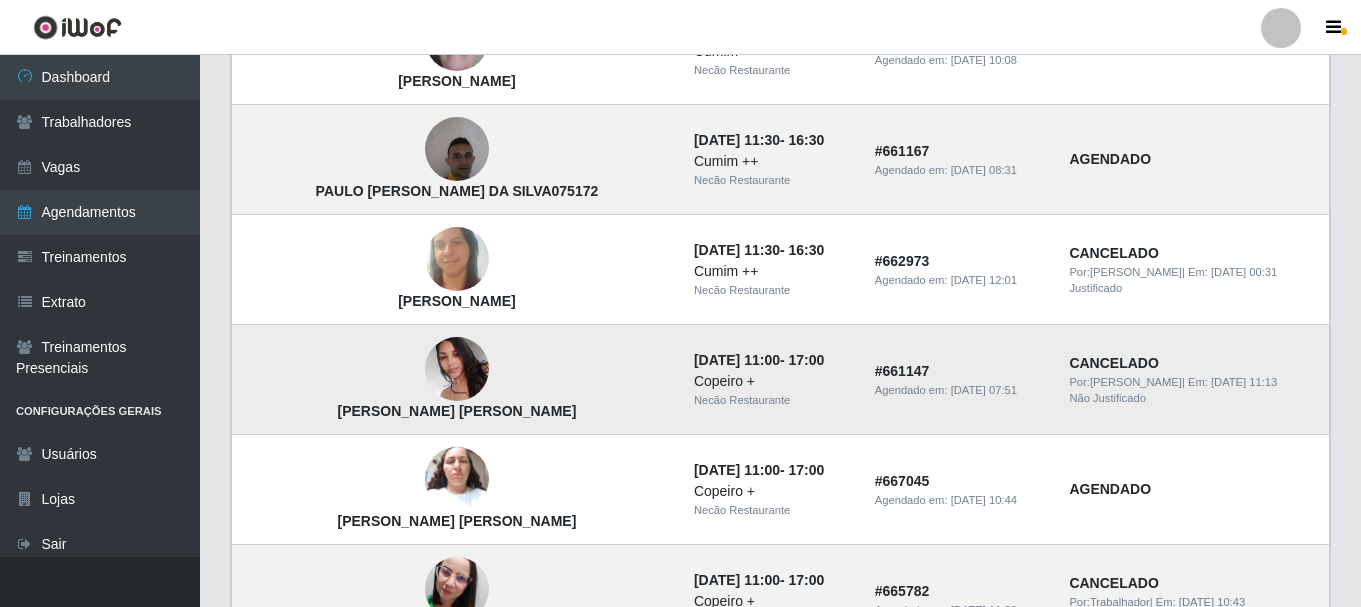 scroll, scrollTop: 871, scrollLeft: 0, axis: vertical 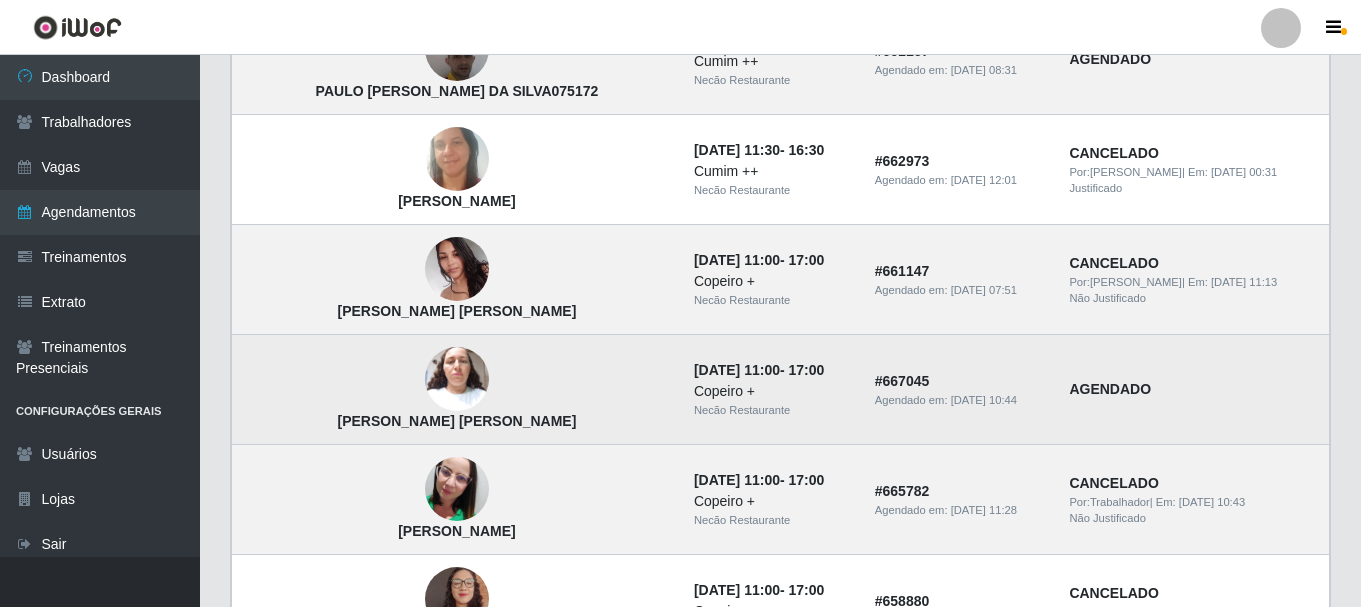click at bounding box center (457, 379) 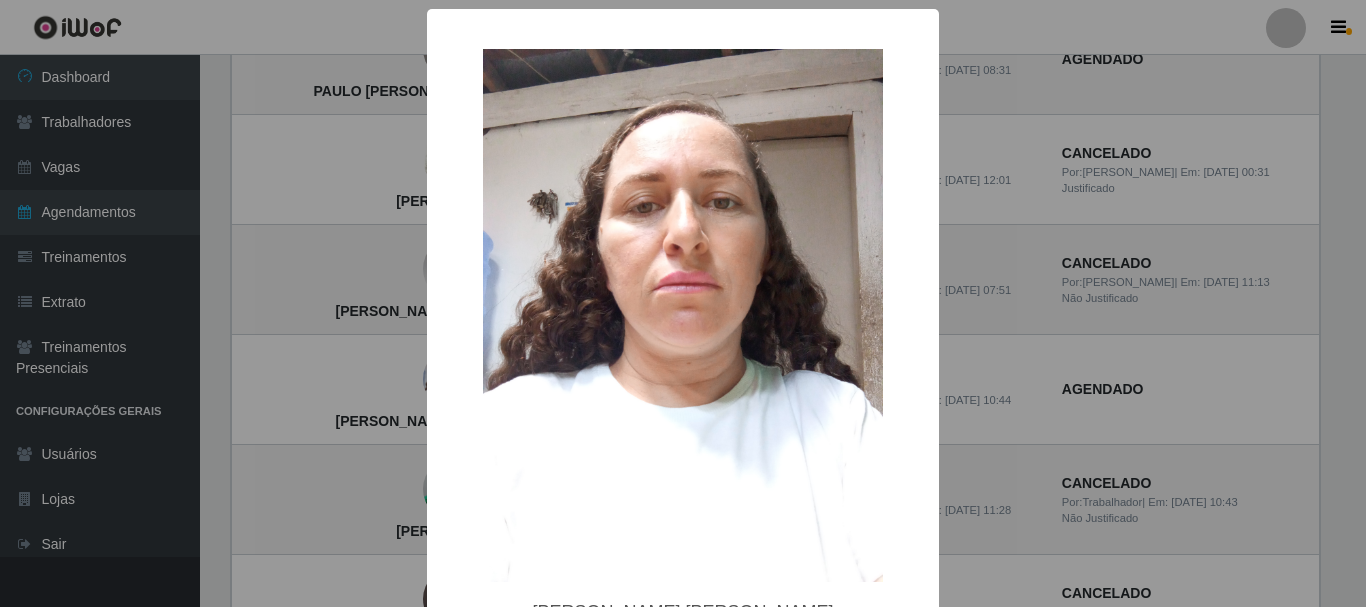 click on "× Loruama Silva de Lima OK Cancel" at bounding box center (683, 303) 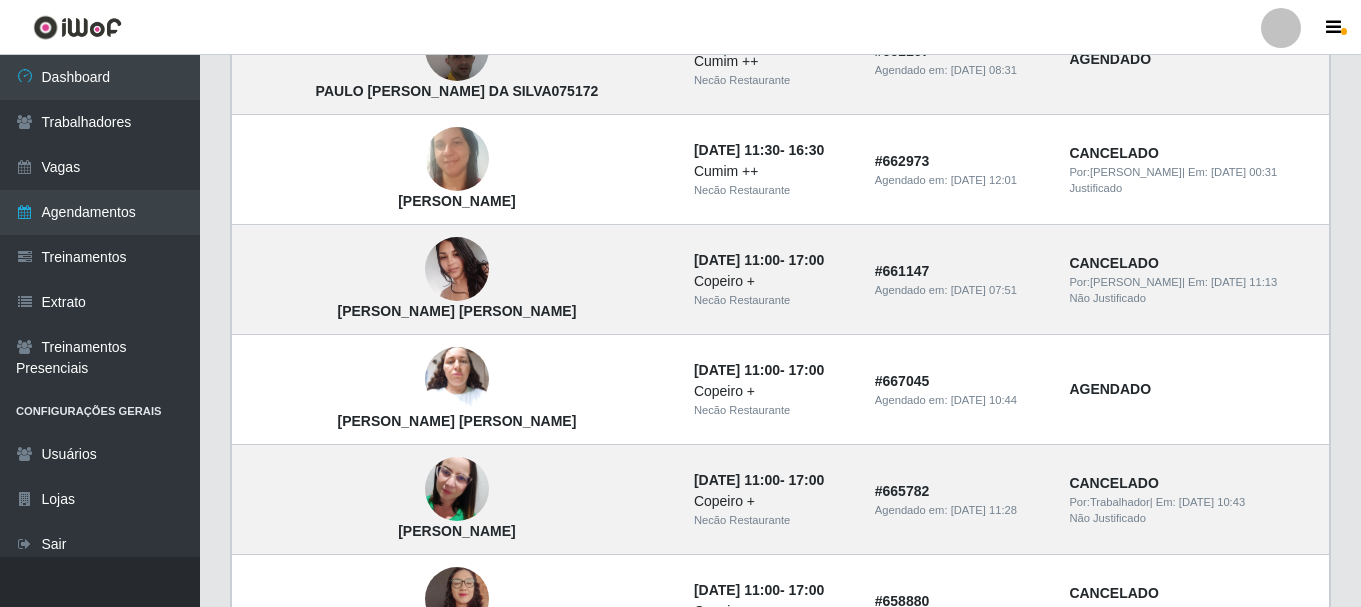 scroll, scrollTop: 971, scrollLeft: 0, axis: vertical 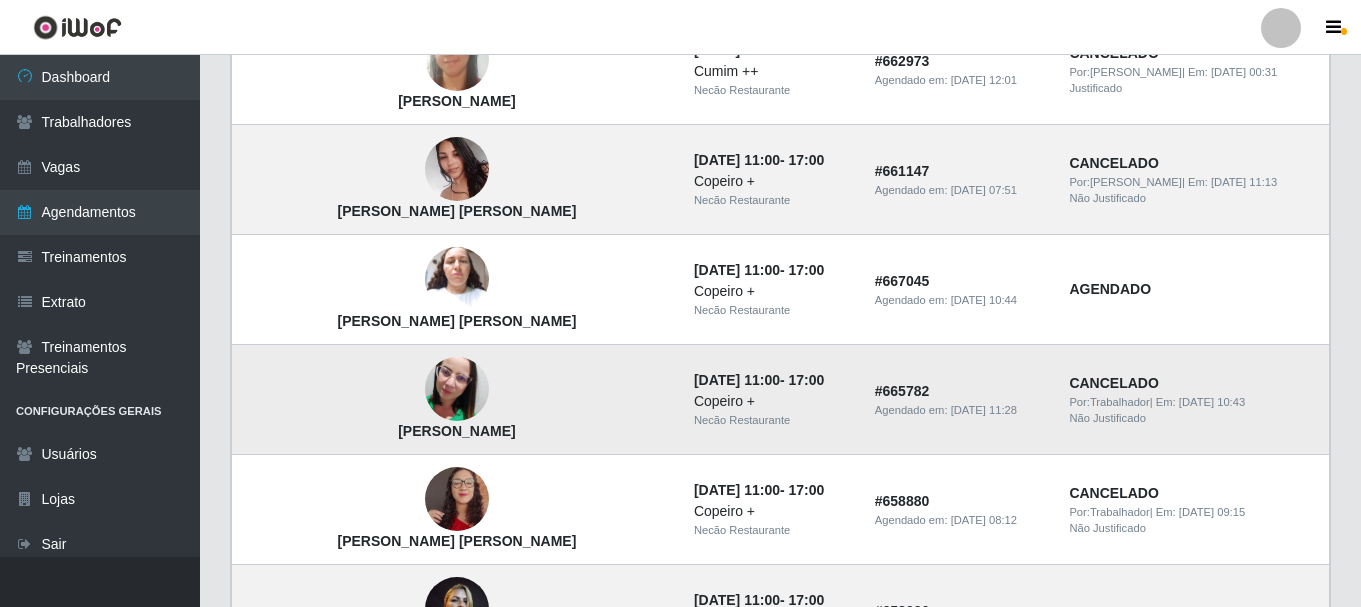 click at bounding box center (457, 390) 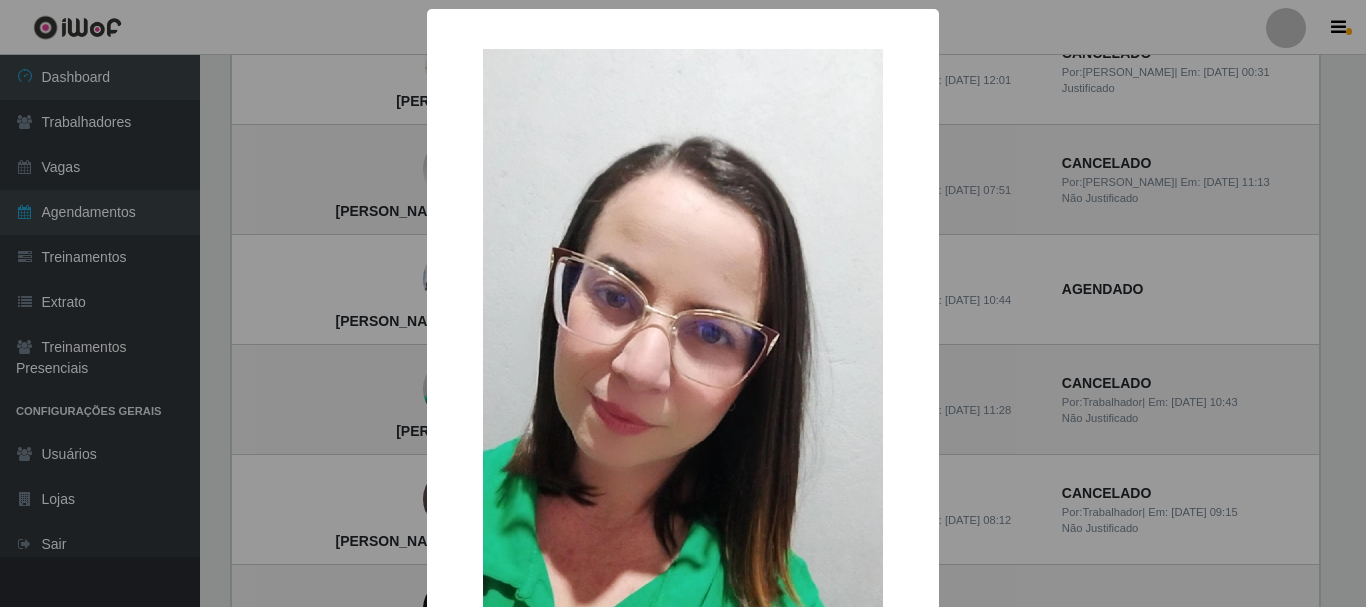 click on "× Diná Moreira da Silva  OK Cancel" at bounding box center (683, 303) 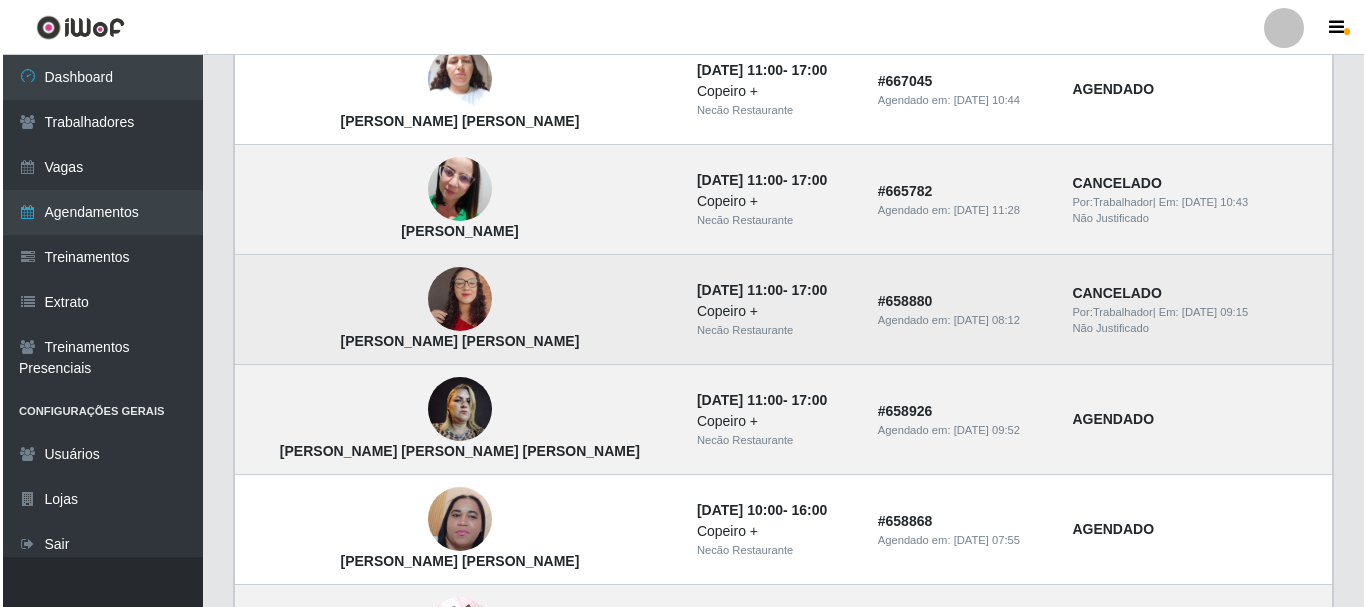 scroll, scrollTop: 1271, scrollLeft: 0, axis: vertical 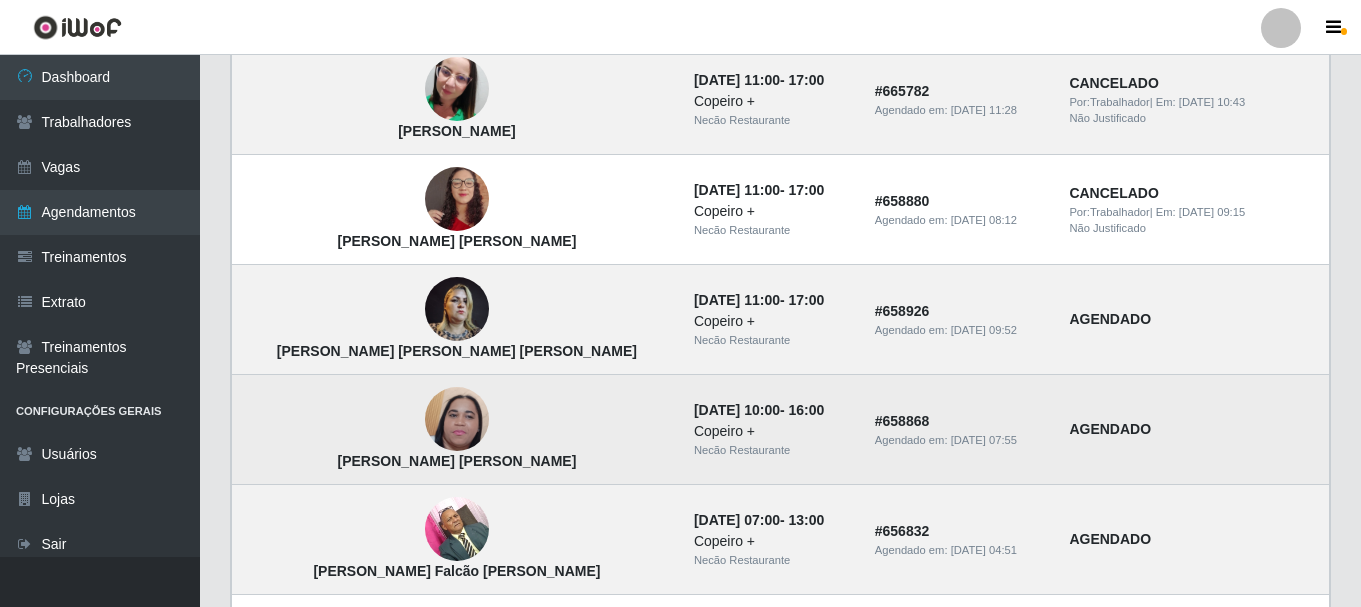 click at bounding box center [457, 419] 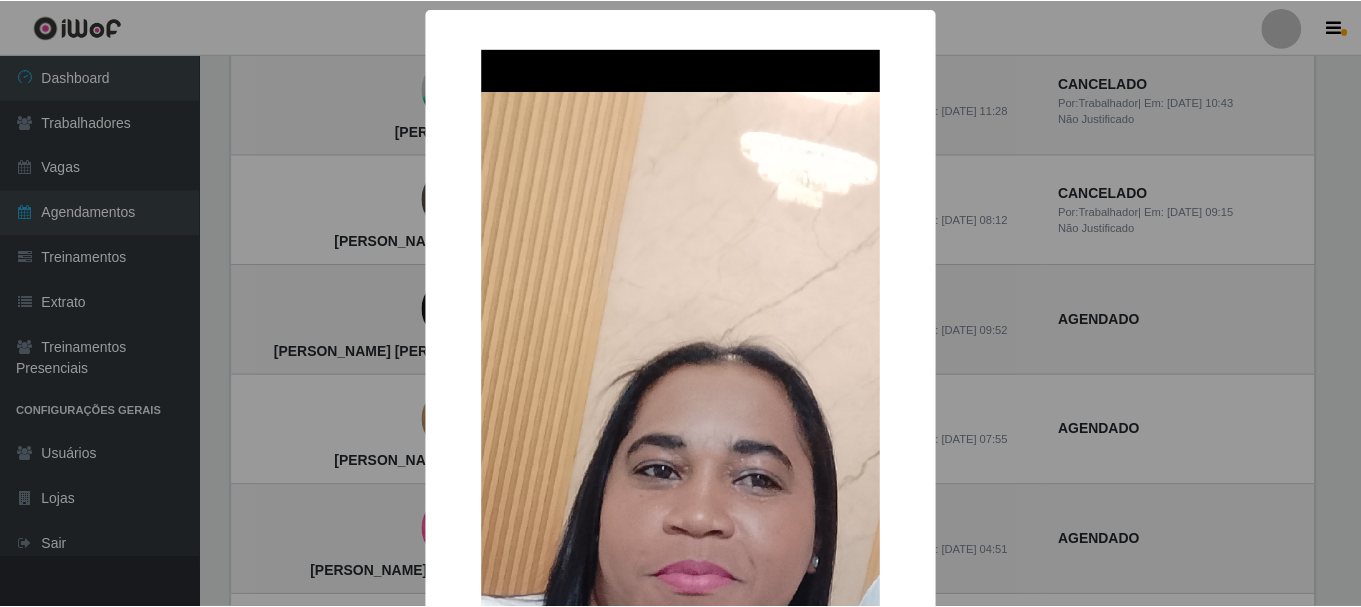 scroll, scrollTop: 200, scrollLeft: 0, axis: vertical 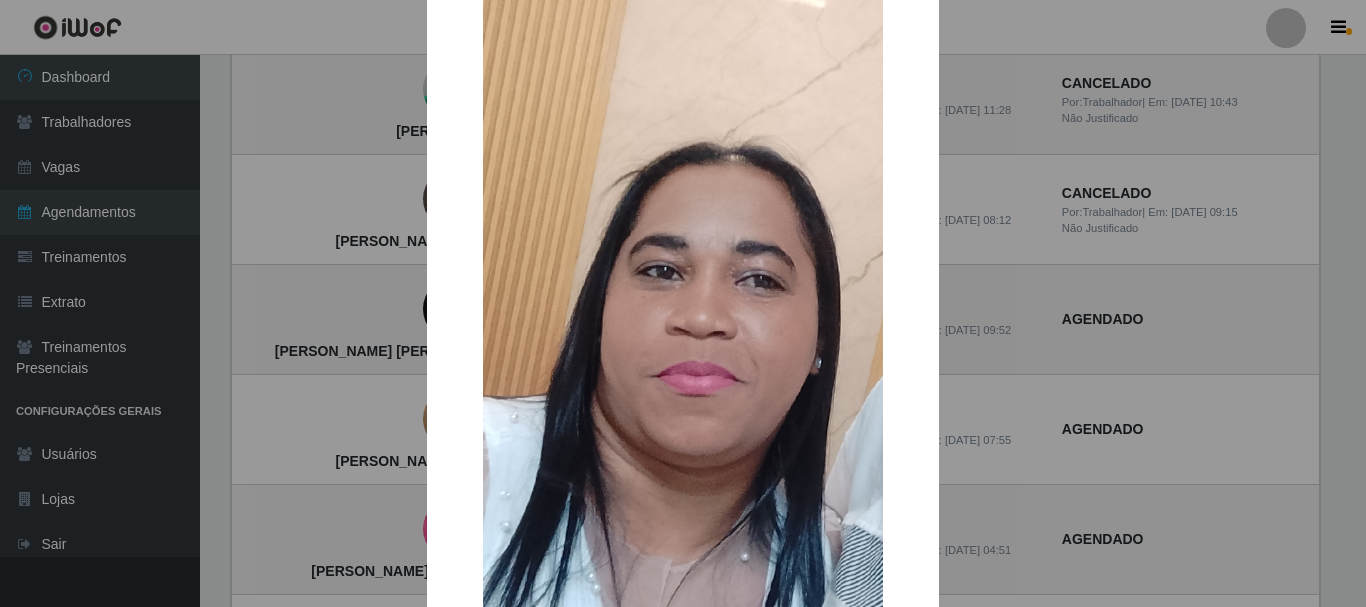 click on "× Katya Lanne Santos Lopes OK Cancel" at bounding box center (683, 303) 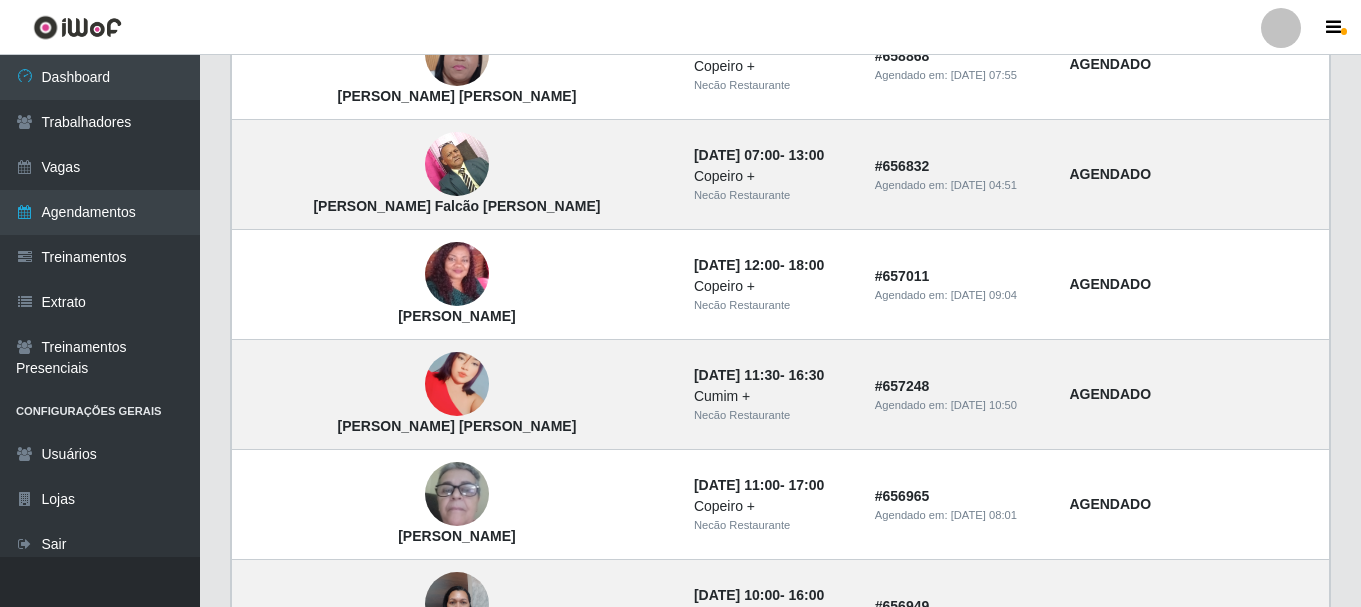 scroll, scrollTop: 1836, scrollLeft: 0, axis: vertical 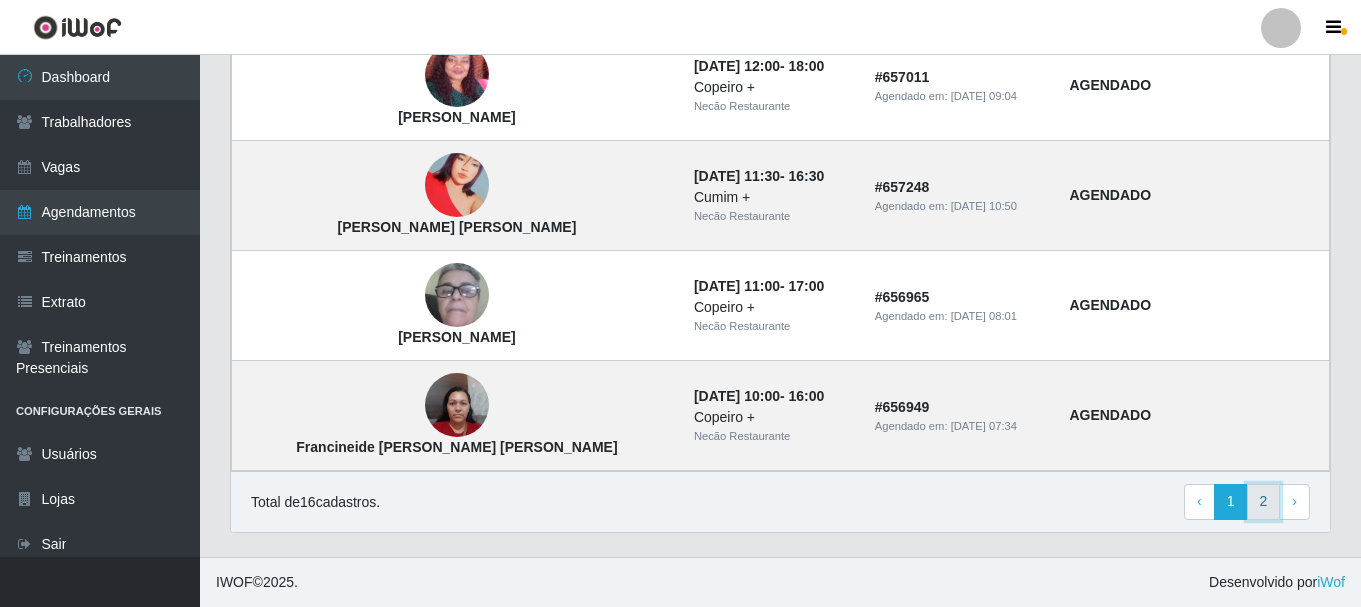 click on "2" at bounding box center [1264, 502] 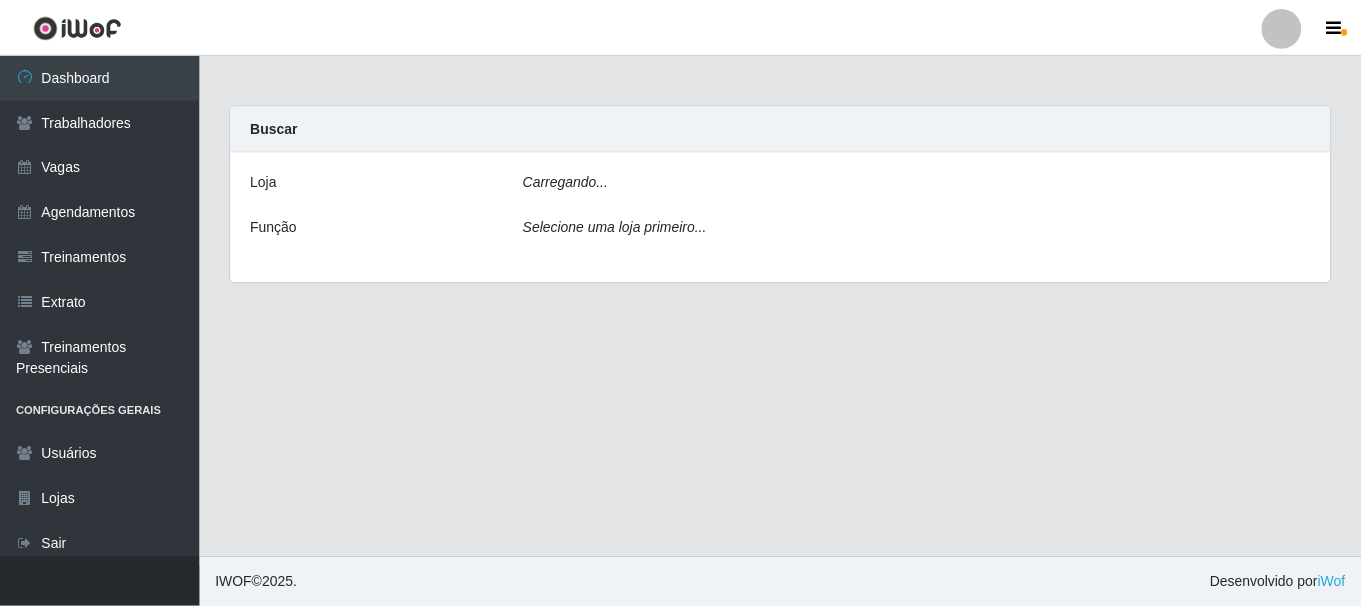 scroll, scrollTop: 0, scrollLeft: 0, axis: both 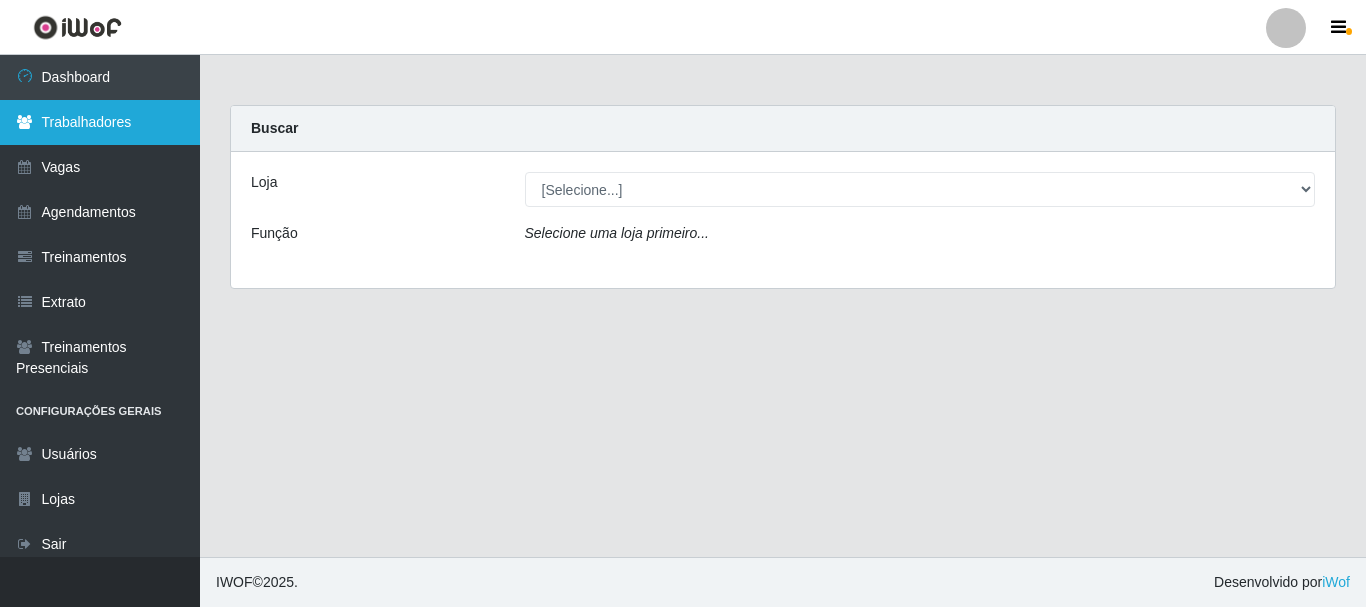 click on "Trabalhadores" at bounding box center (100, 122) 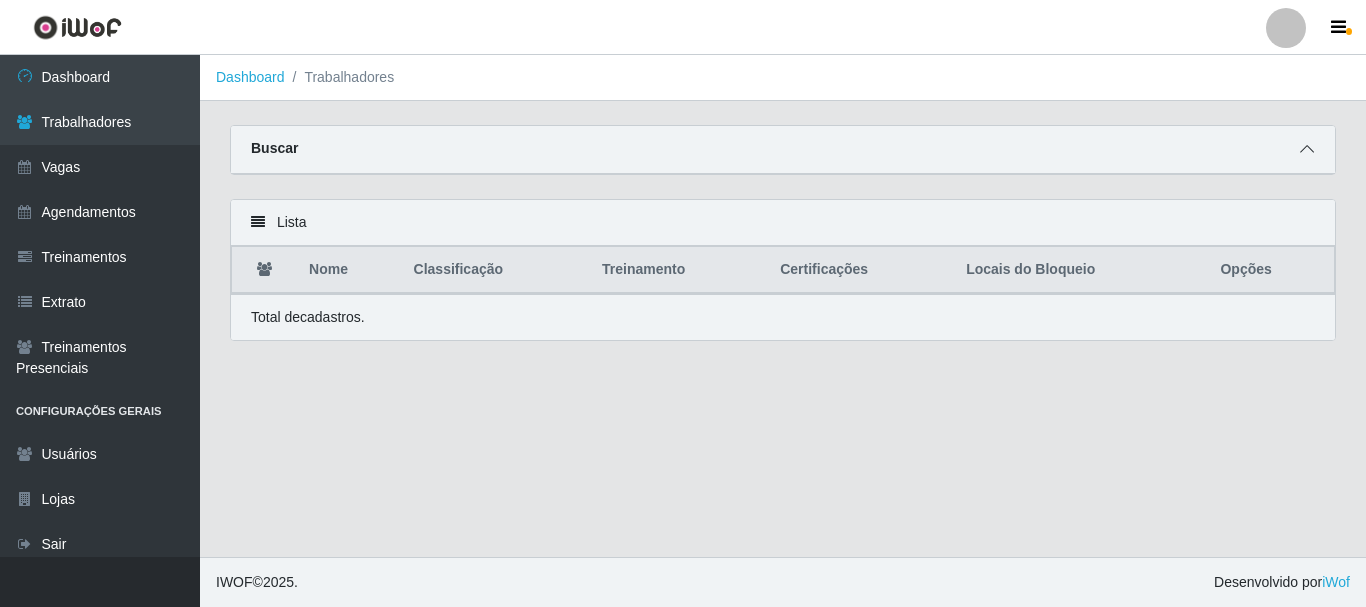 click at bounding box center (1307, 149) 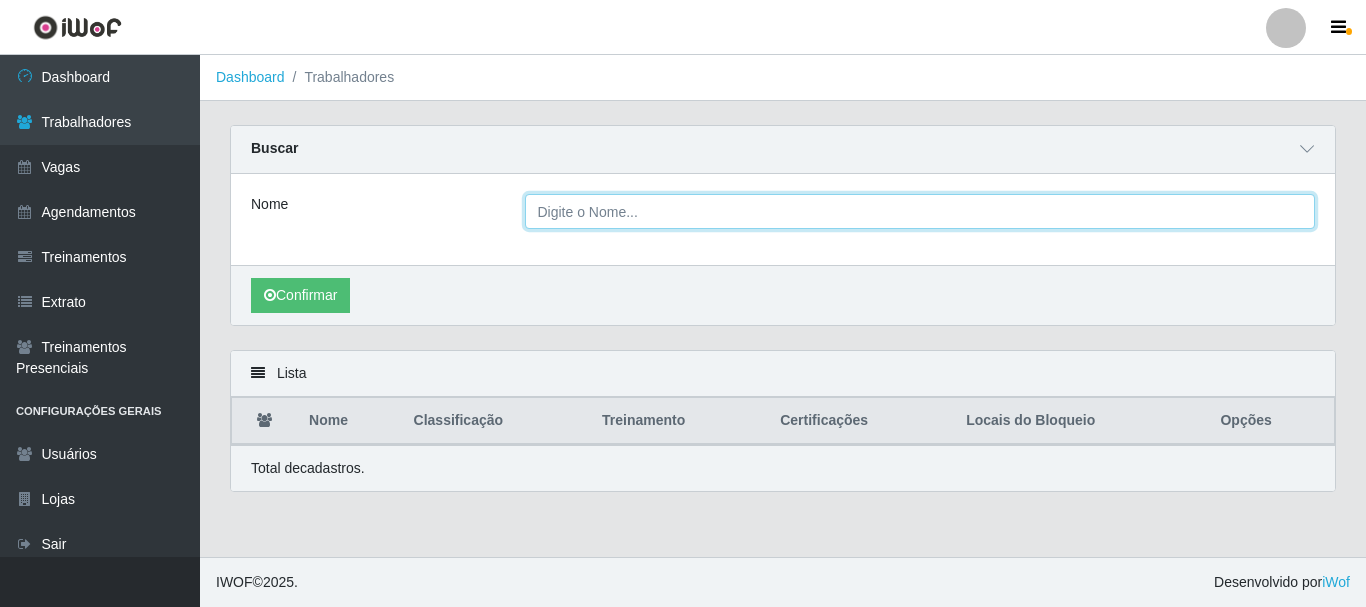click on "Nome" at bounding box center [920, 211] 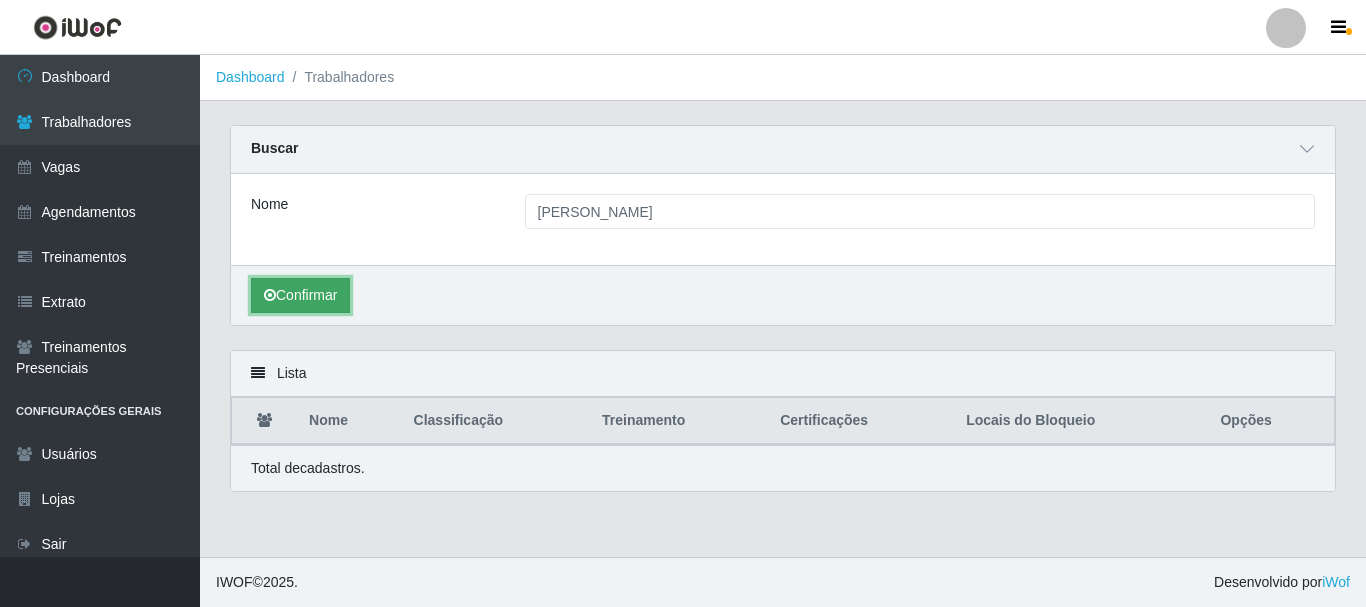 click at bounding box center [270, 295] 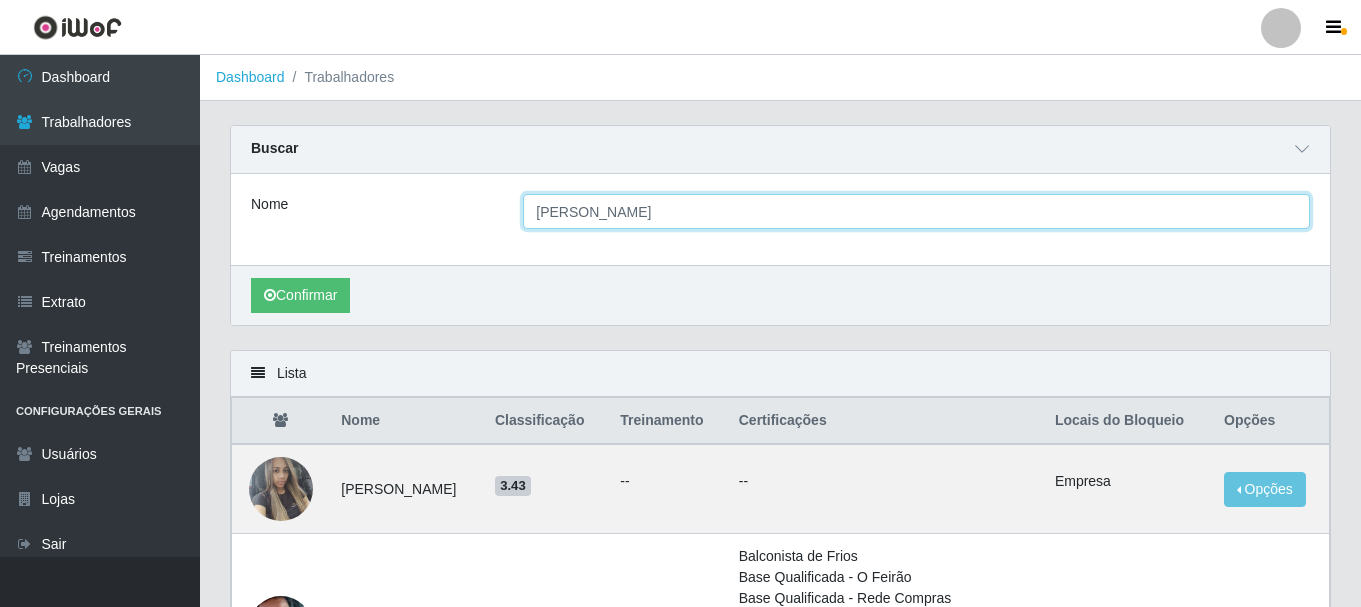 click on "[PERSON_NAME]" at bounding box center (916, 211) 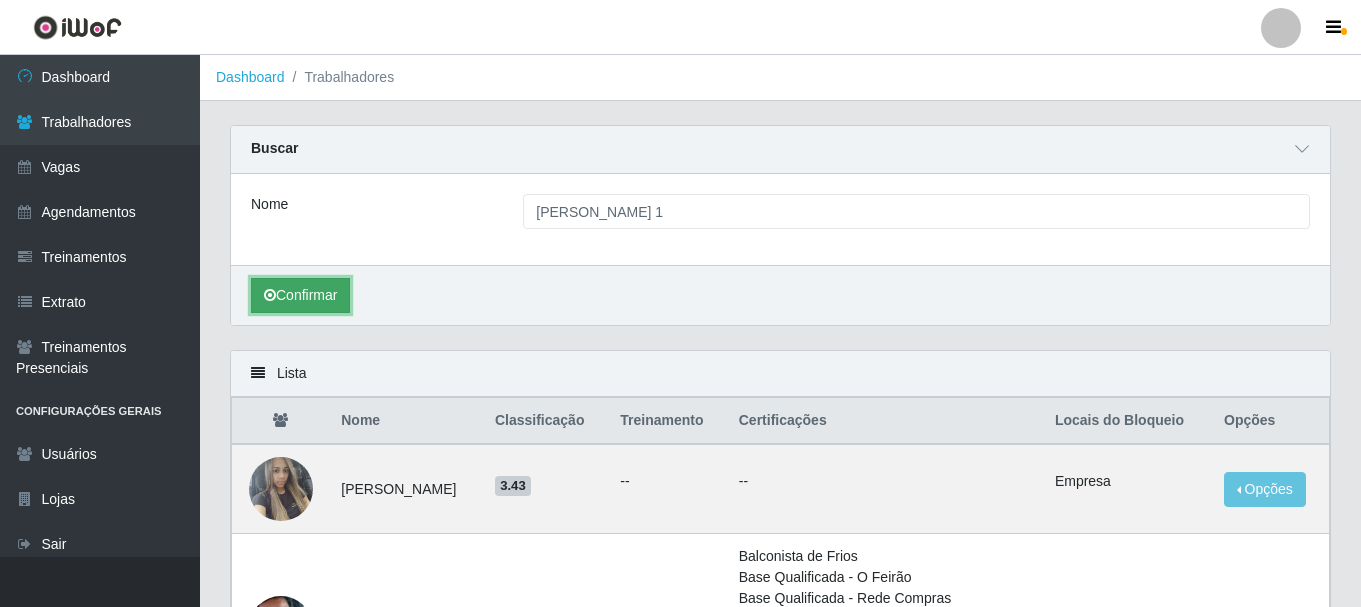 click on "Confirmar" at bounding box center [300, 295] 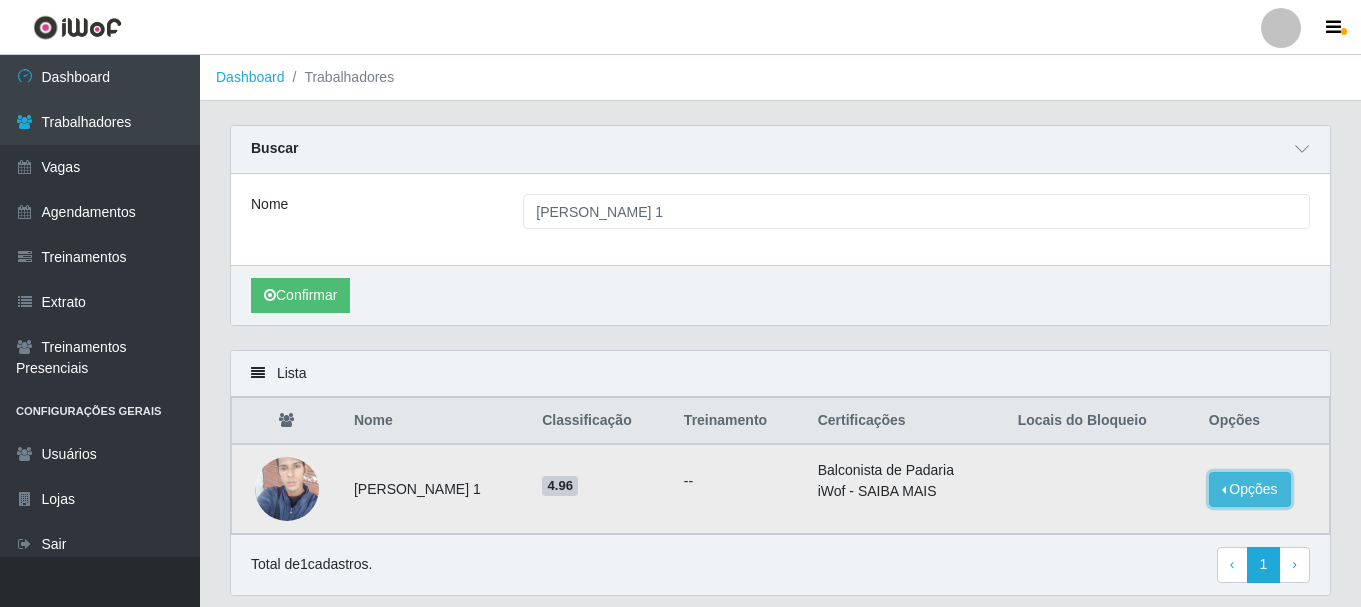 click on "Opções" at bounding box center (1250, 489) 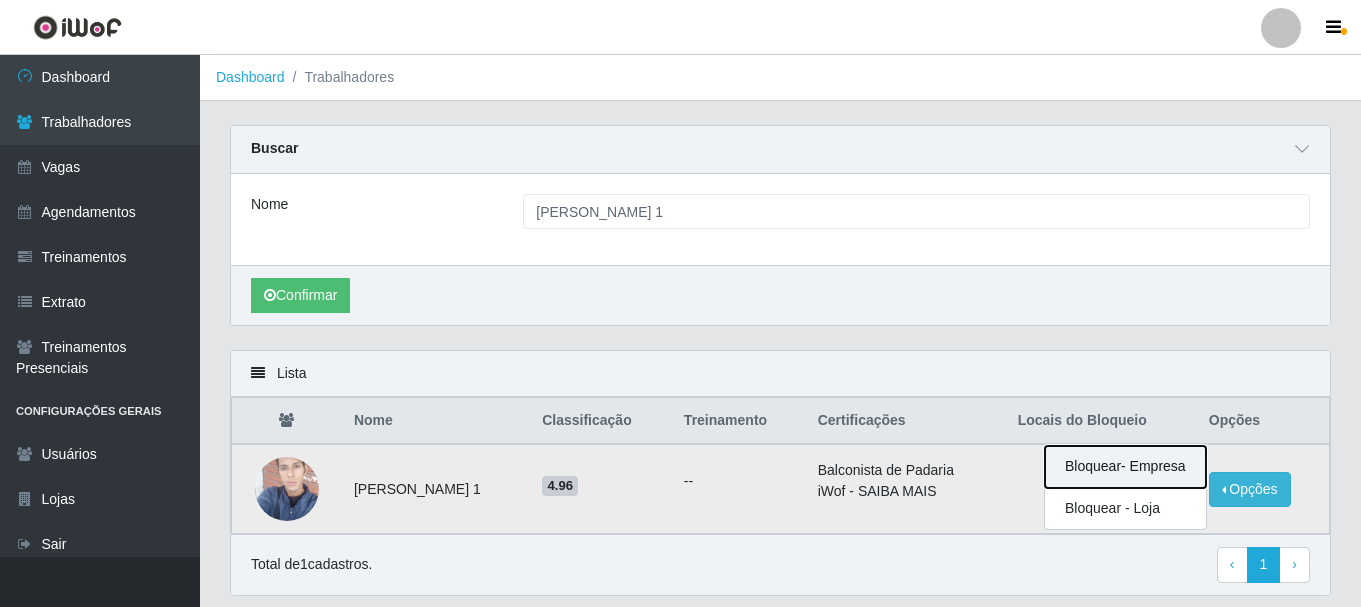 click on "Bloquear  - Empresa" at bounding box center [1125, 467] 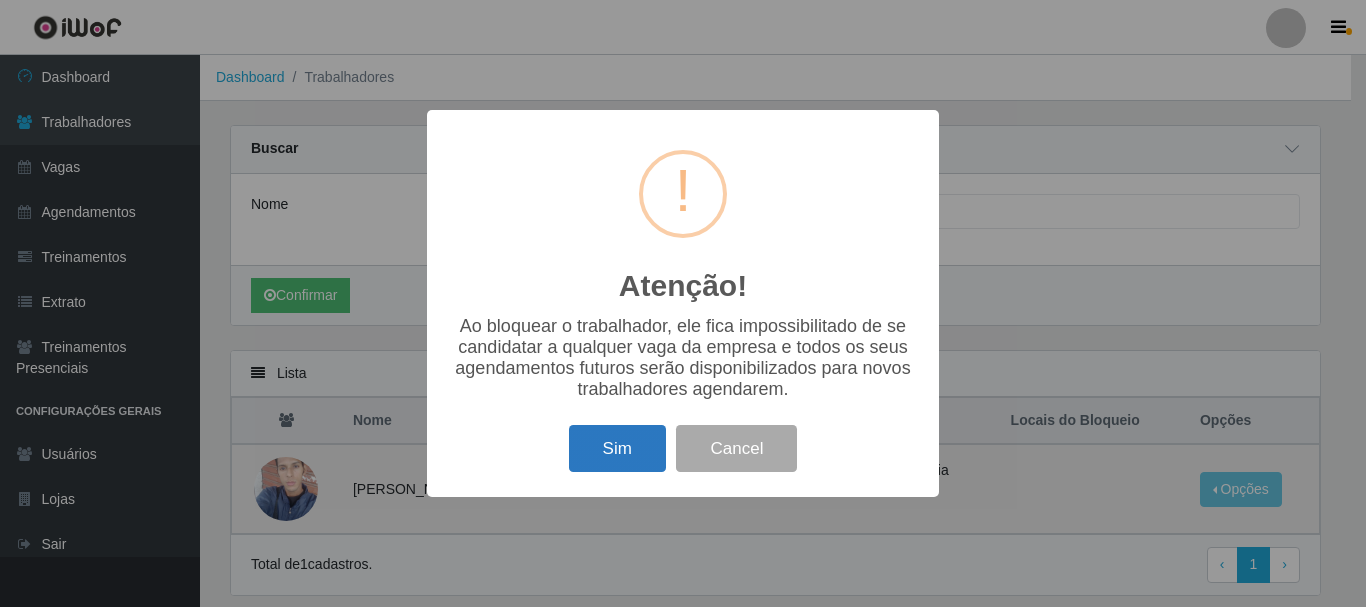 click on "Sim" at bounding box center (617, 448) 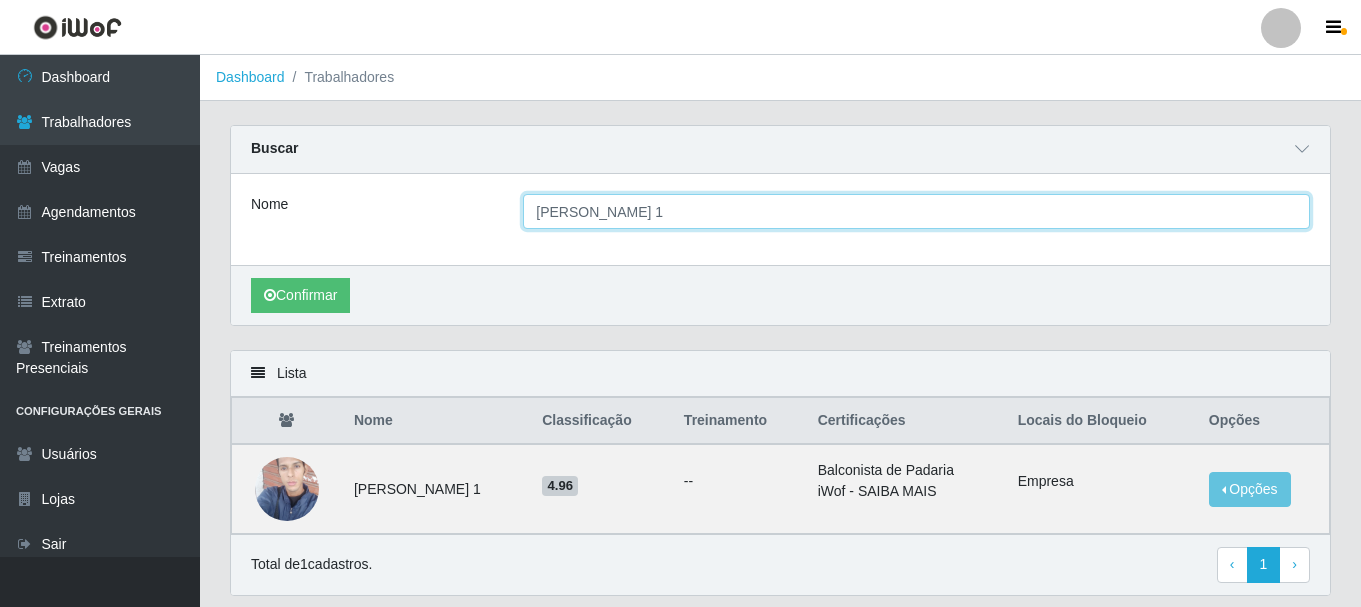 click on "[PERSON_NAME] 1" at bounding box center [916, 211] 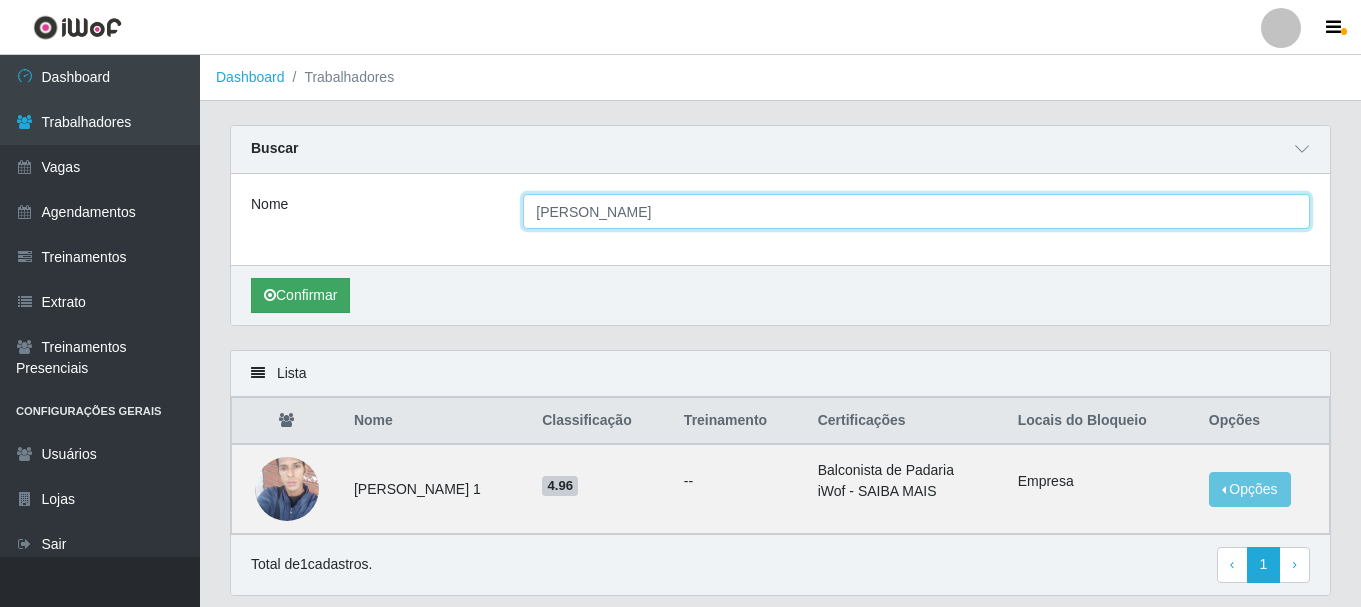 type on "[PERSON_NAME]" 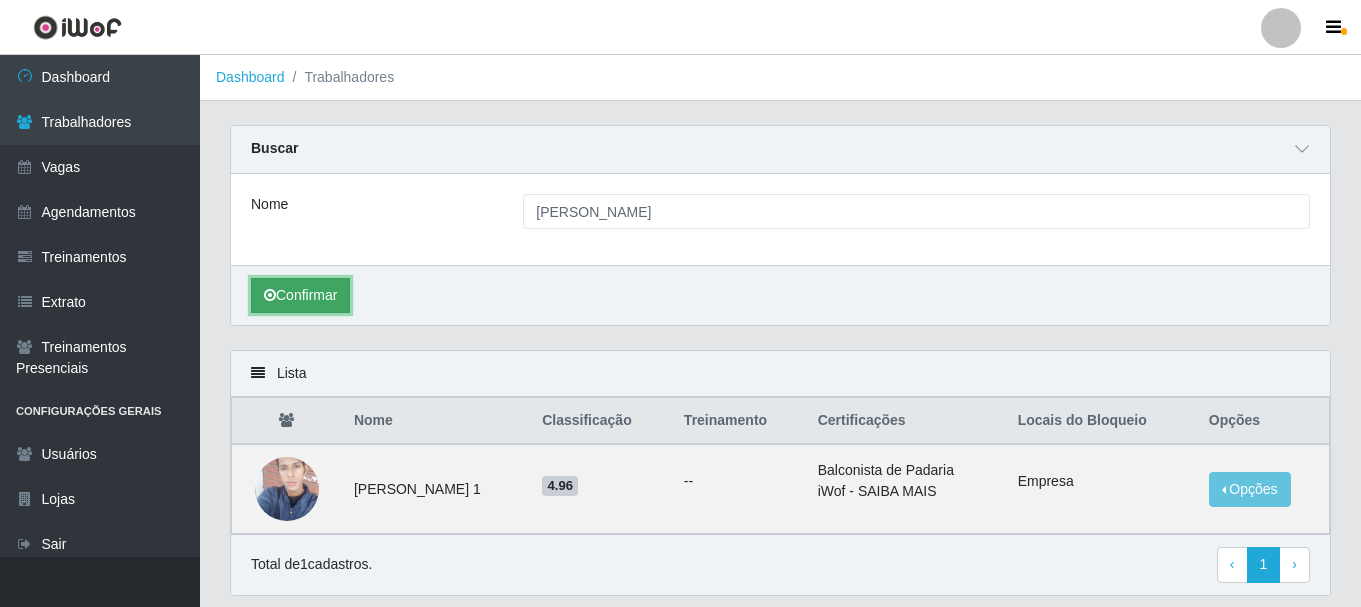 click on "Confirmar" at bounding box center (300, 295) 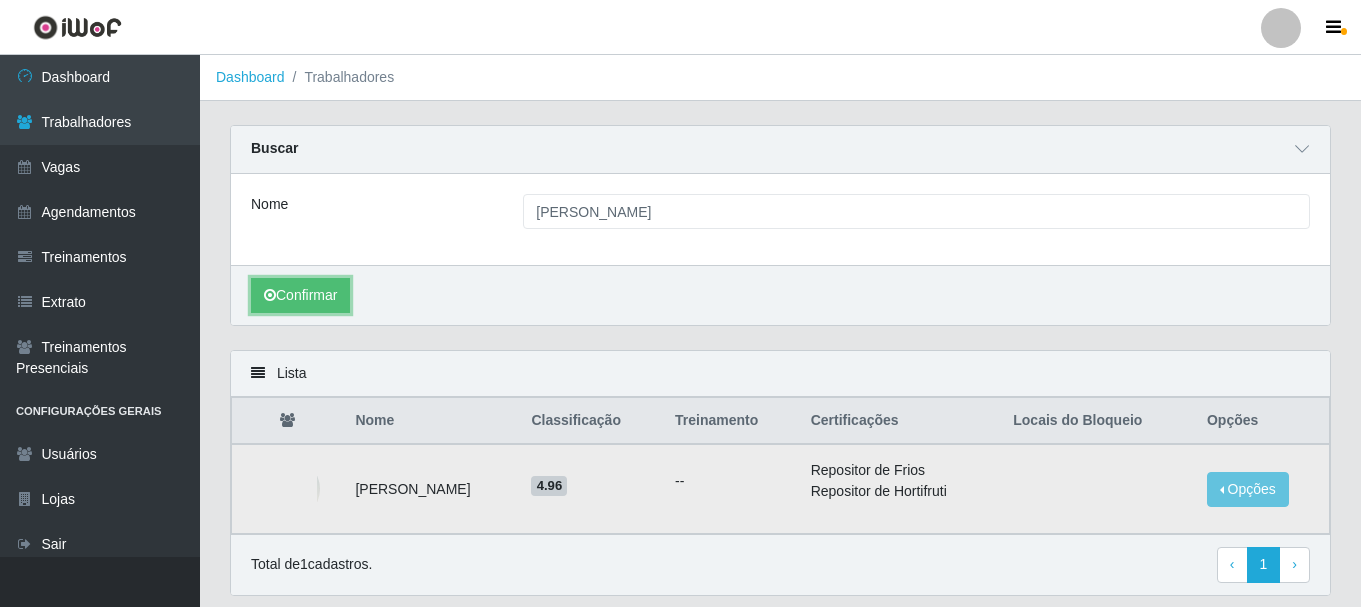 scroll, scrollTop: 64, scrollLeft: 0, axis: vertical 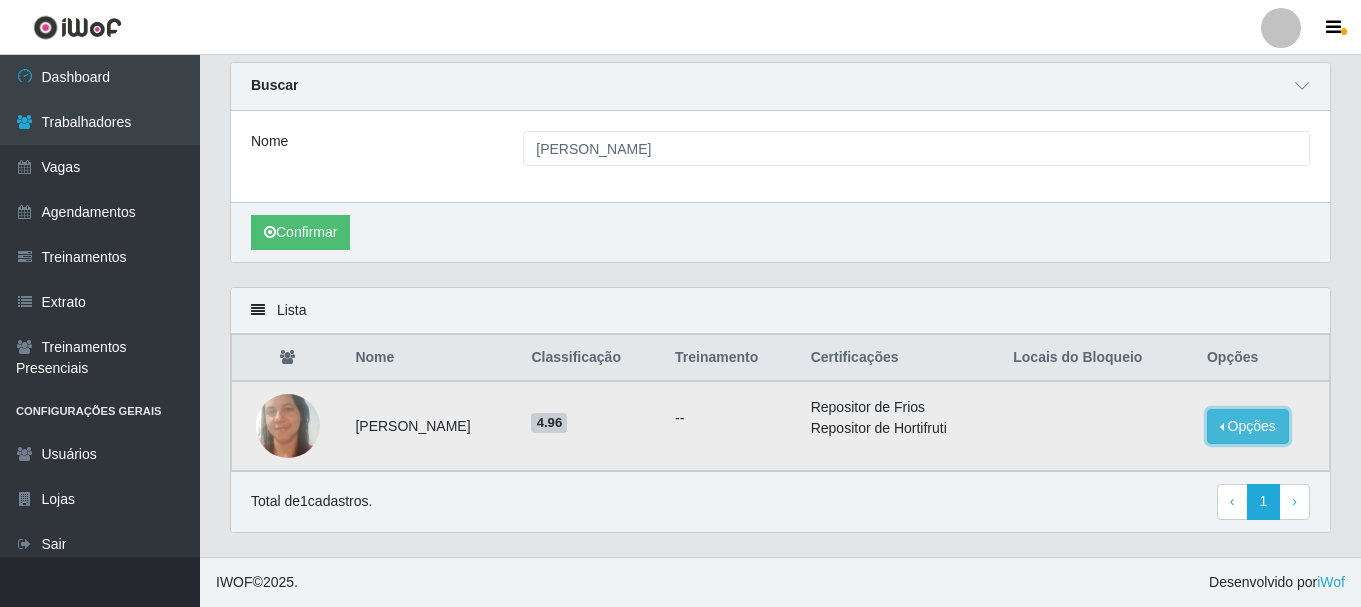 click on "Opções" at bounding box center (1248, 426) 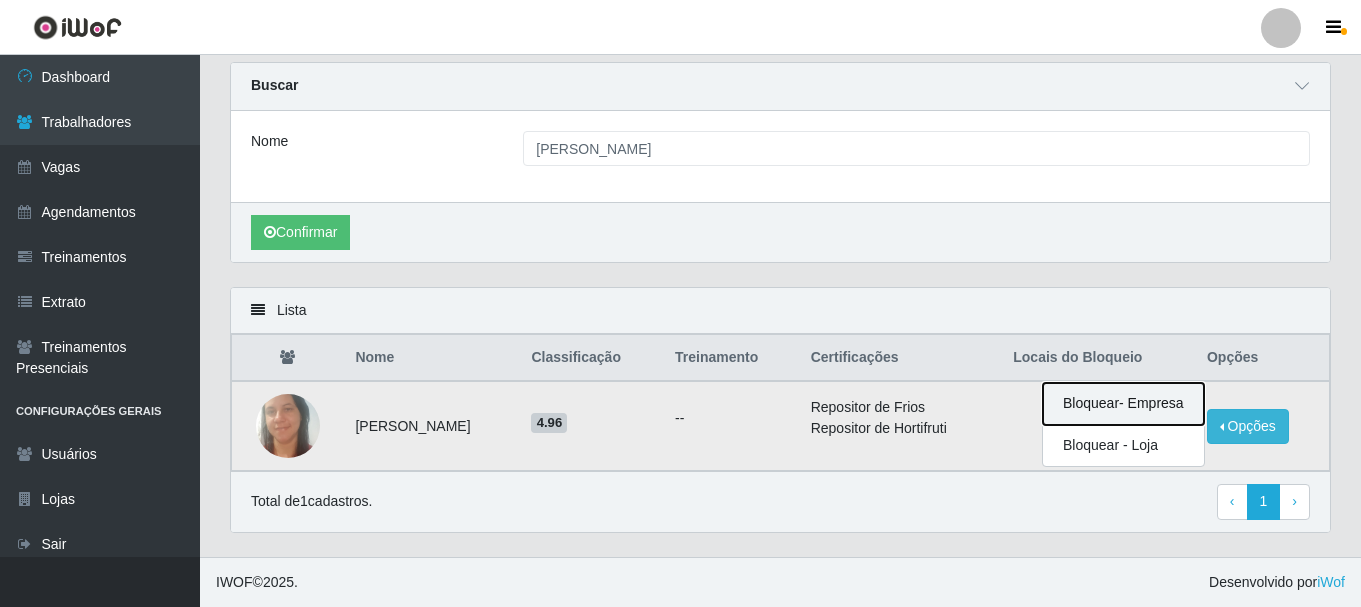 click on "Bloquear  - Empresa" at bounding box center (1123, 404) 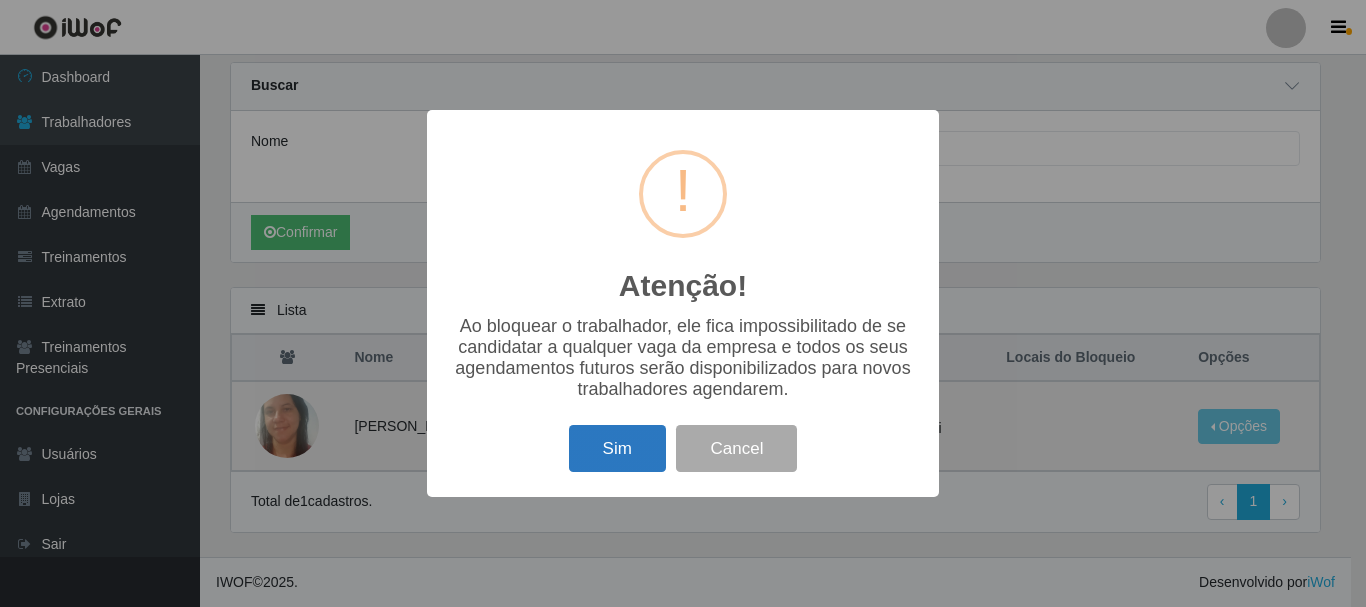 click on "Sim" at bounding box center (617, 448) 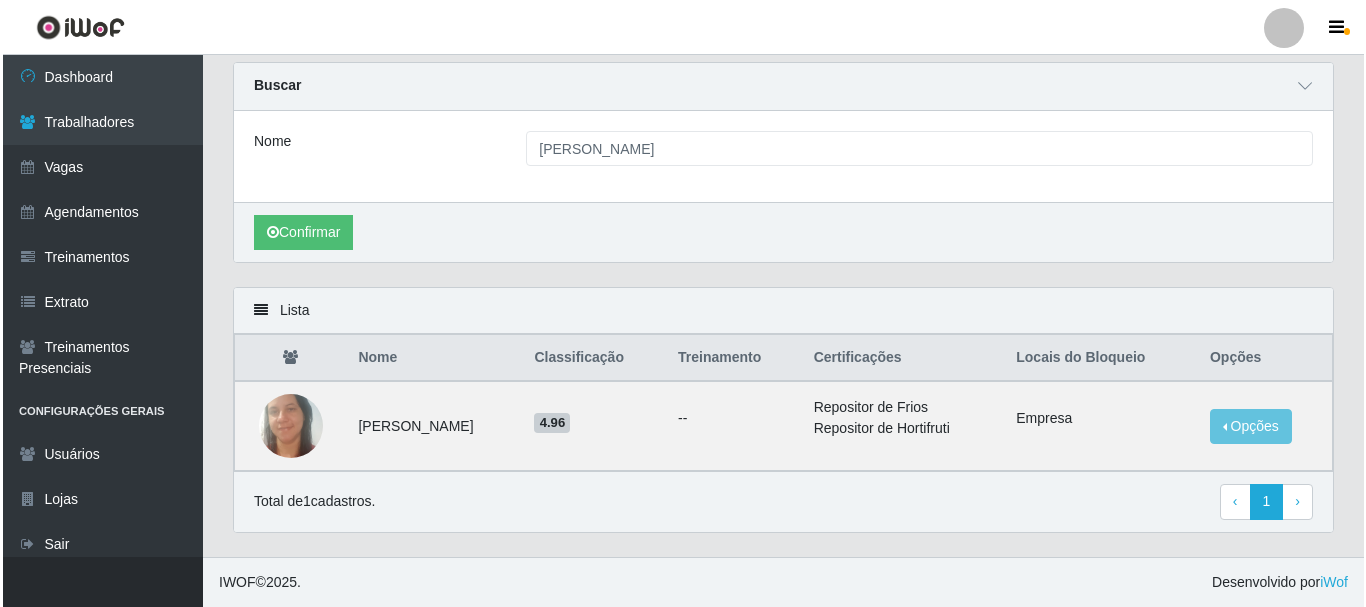 scroll, scrollTop: 0, scrollLeft: 0, axis: both 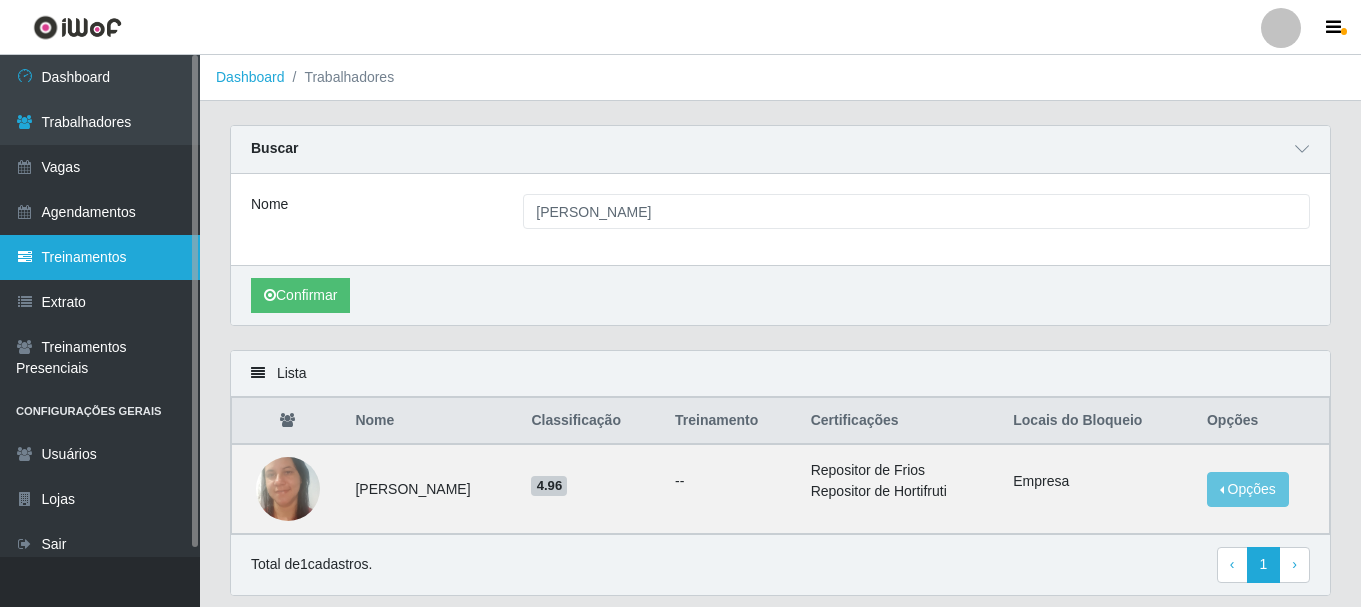 click on "Treinamentos" at bounding box center (100, 257) 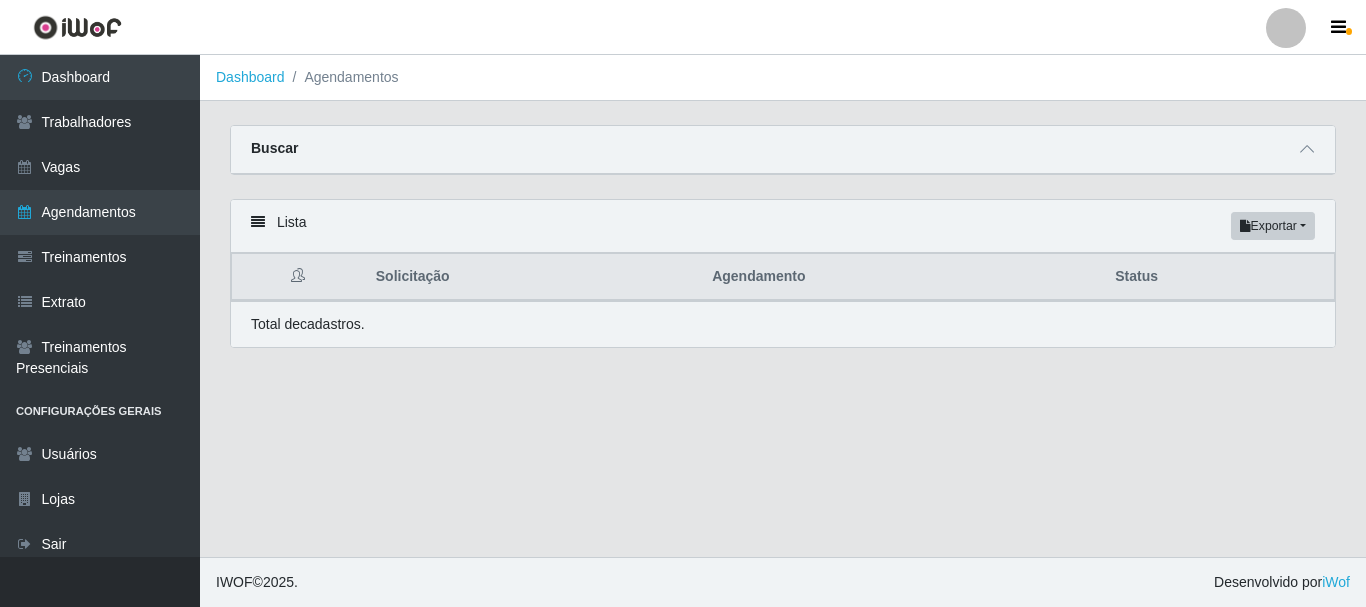scroll, scrollTop: 0, scrollLeft: 0, axis: both 